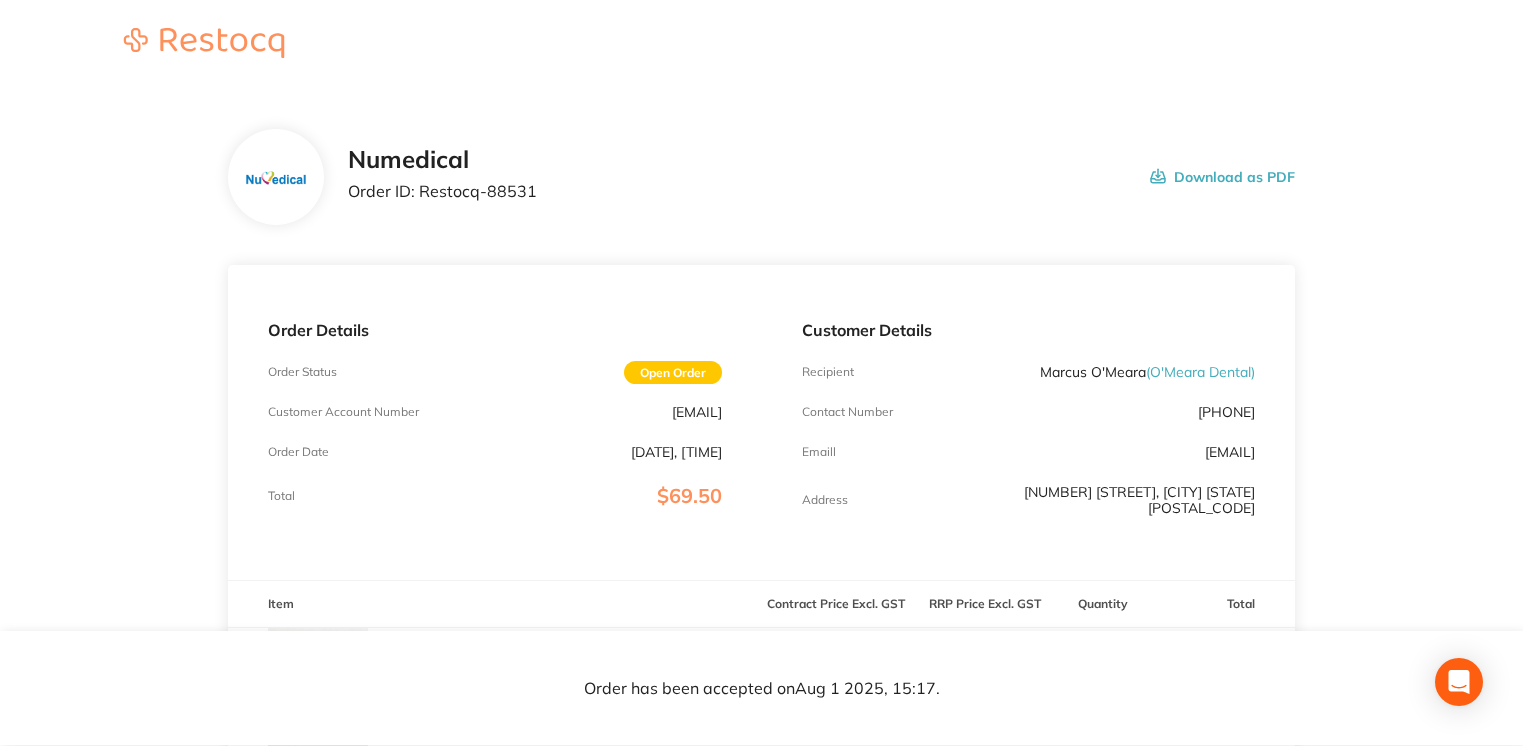 scroll, scrollTop: 0, scrollLeft: 0, axis: both 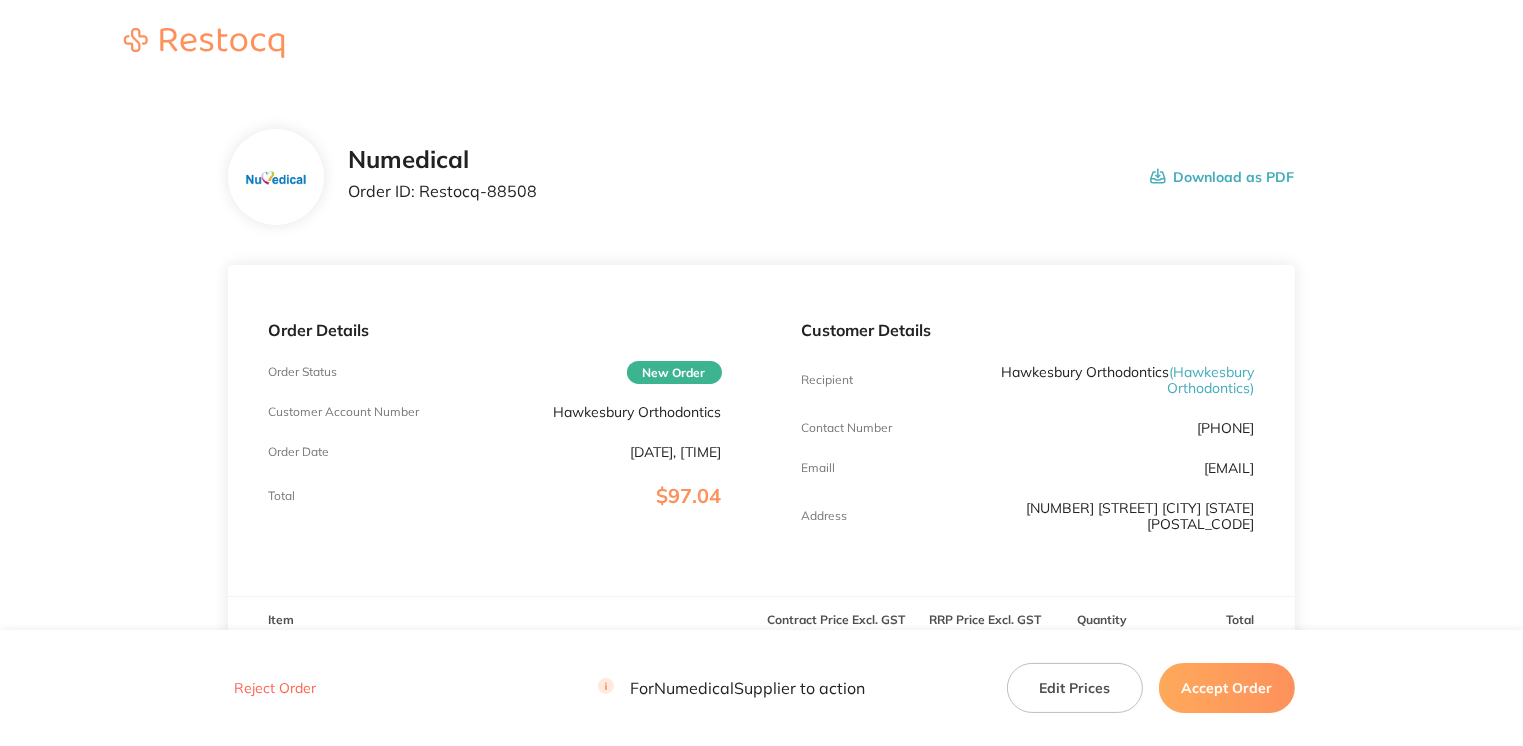click on "Accept Order" at bounding box center [1227, 688] 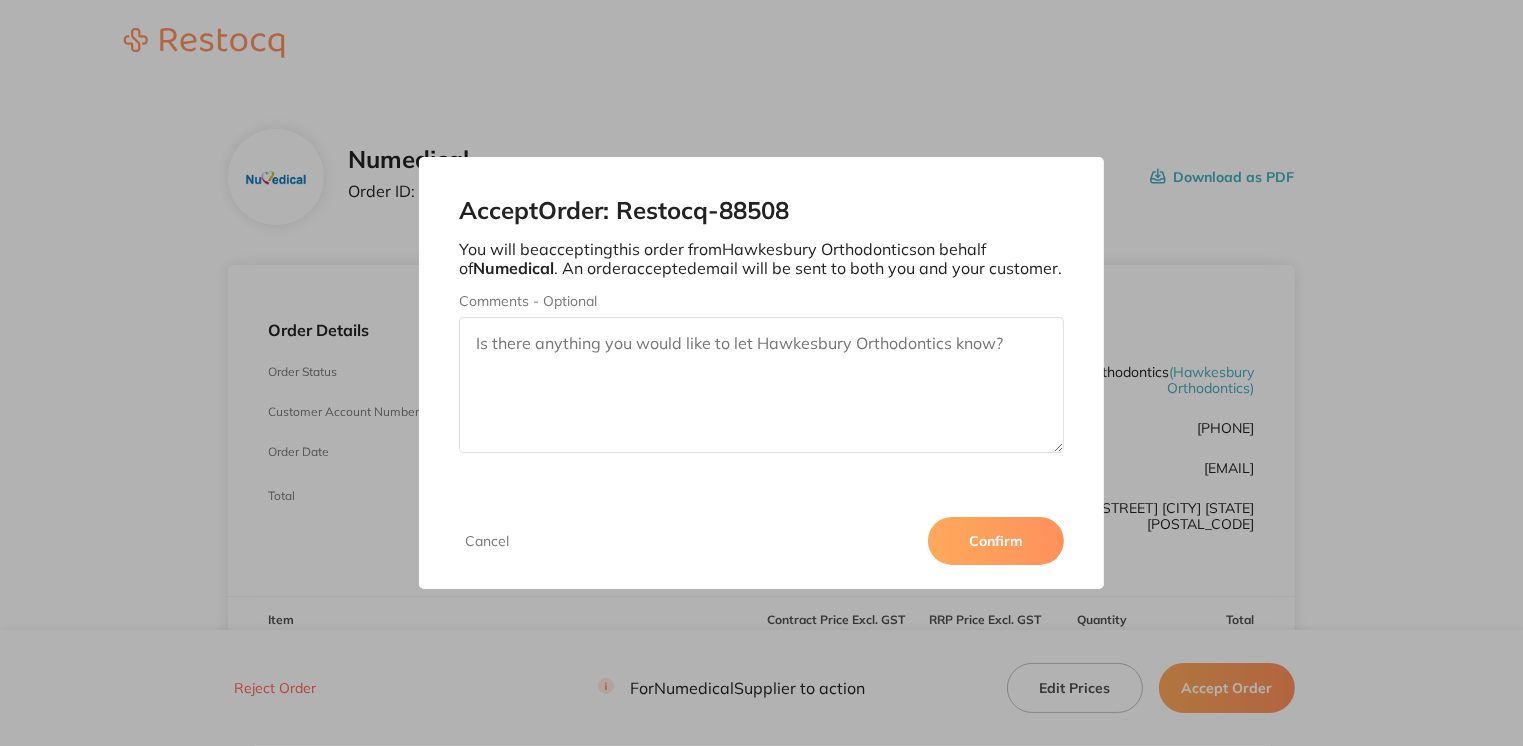 click on "Confirm" at bounding box center (996, 541) 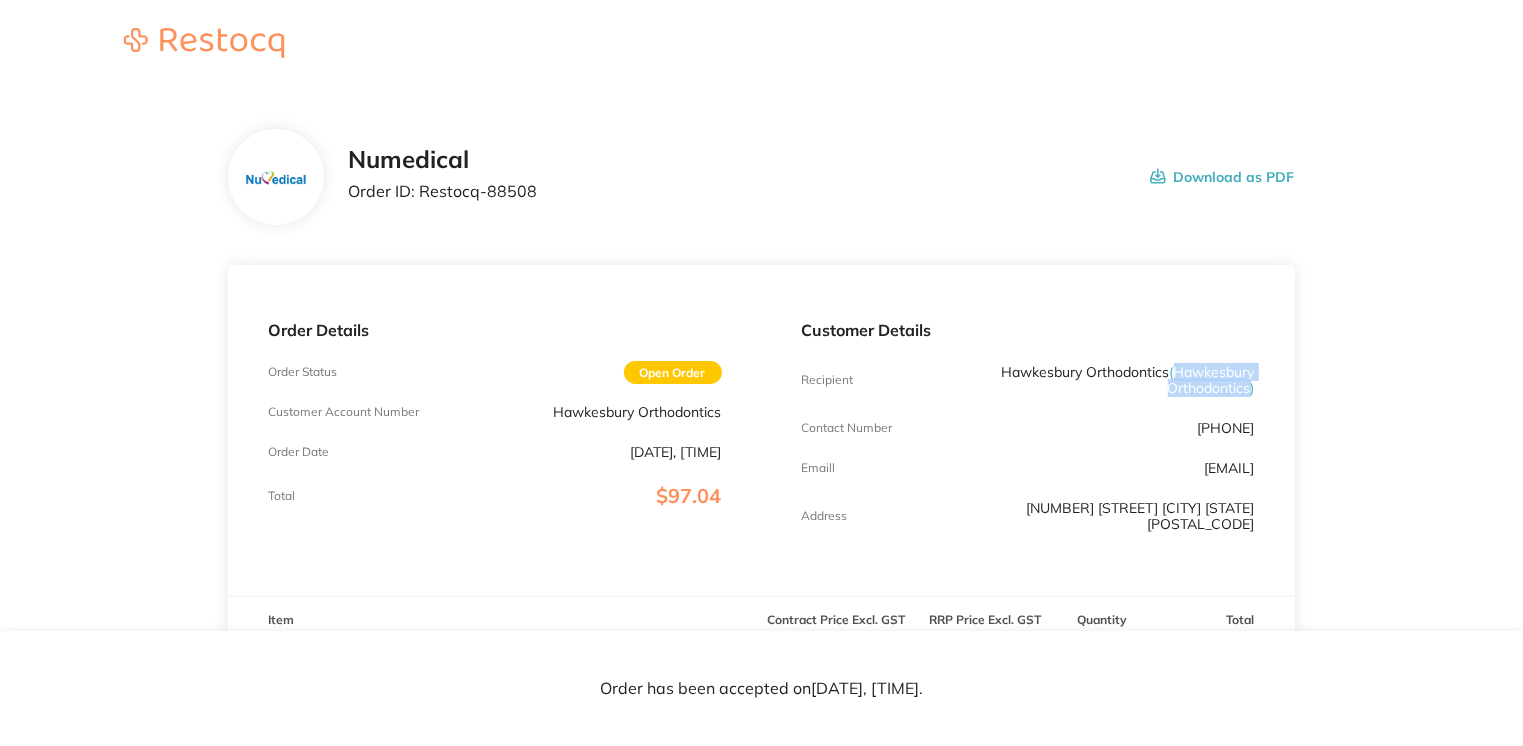 drag, startPoint x: 1176, startPoint y: 373, endPoint x: 1251, endPoint y: 387, distance: 76.29548 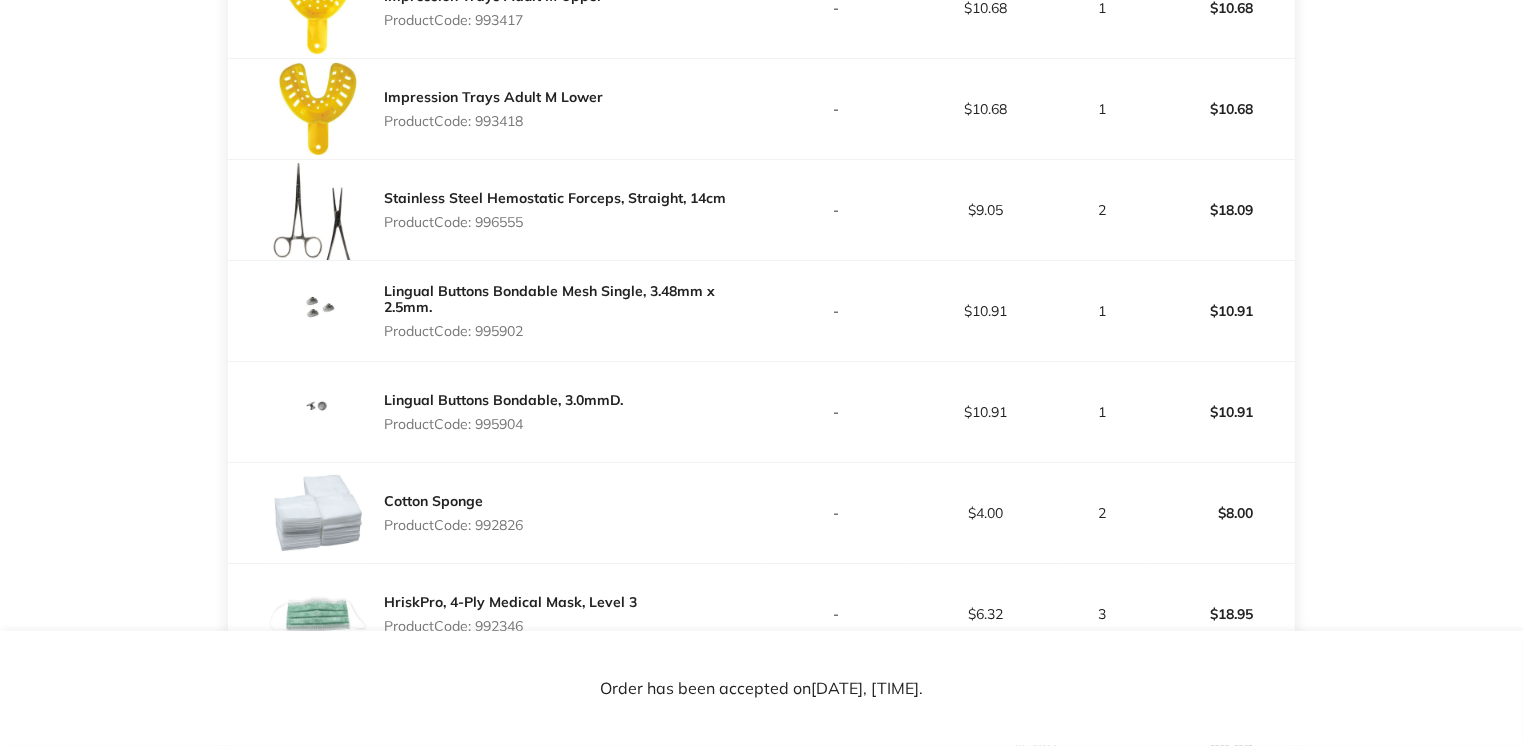 scroll, scrollTop: 704, scrollLeft: 0, axis: vertical 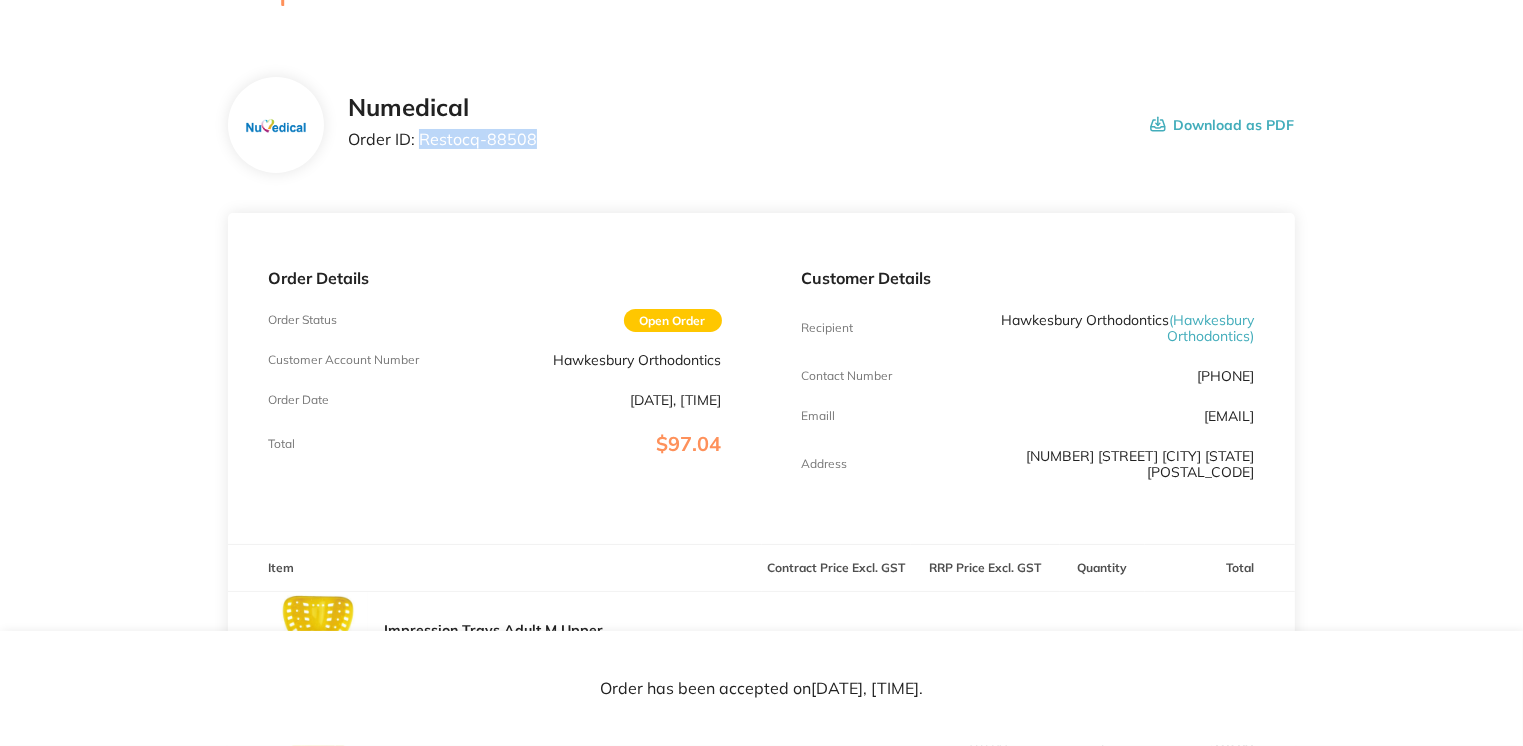 drag, startPoint x: 420, startPoint y: 140, endPoint x: 609, endPoint y: 144, distance: 189.04233 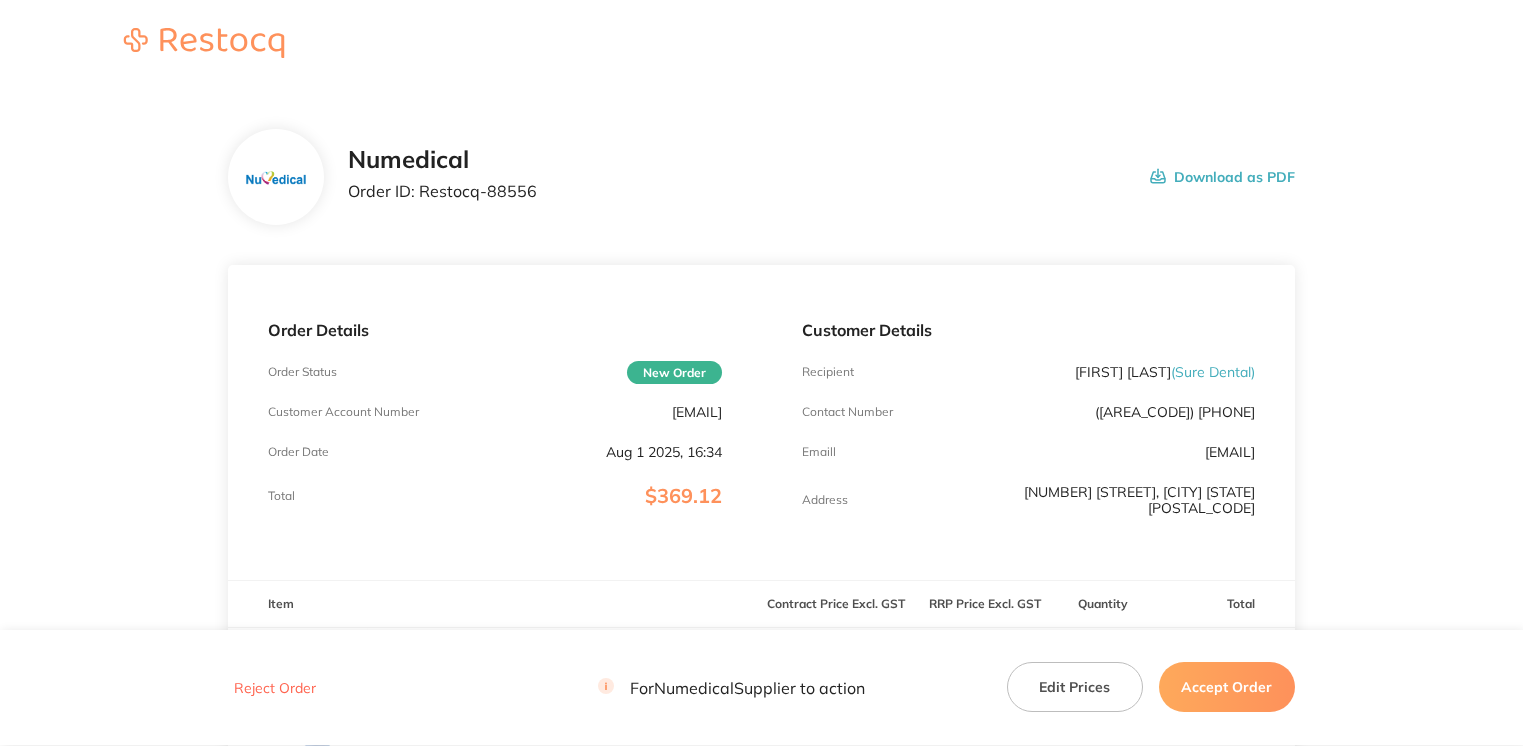 scroll, scrollTop: 0, scrollLeft: 0, axis: both 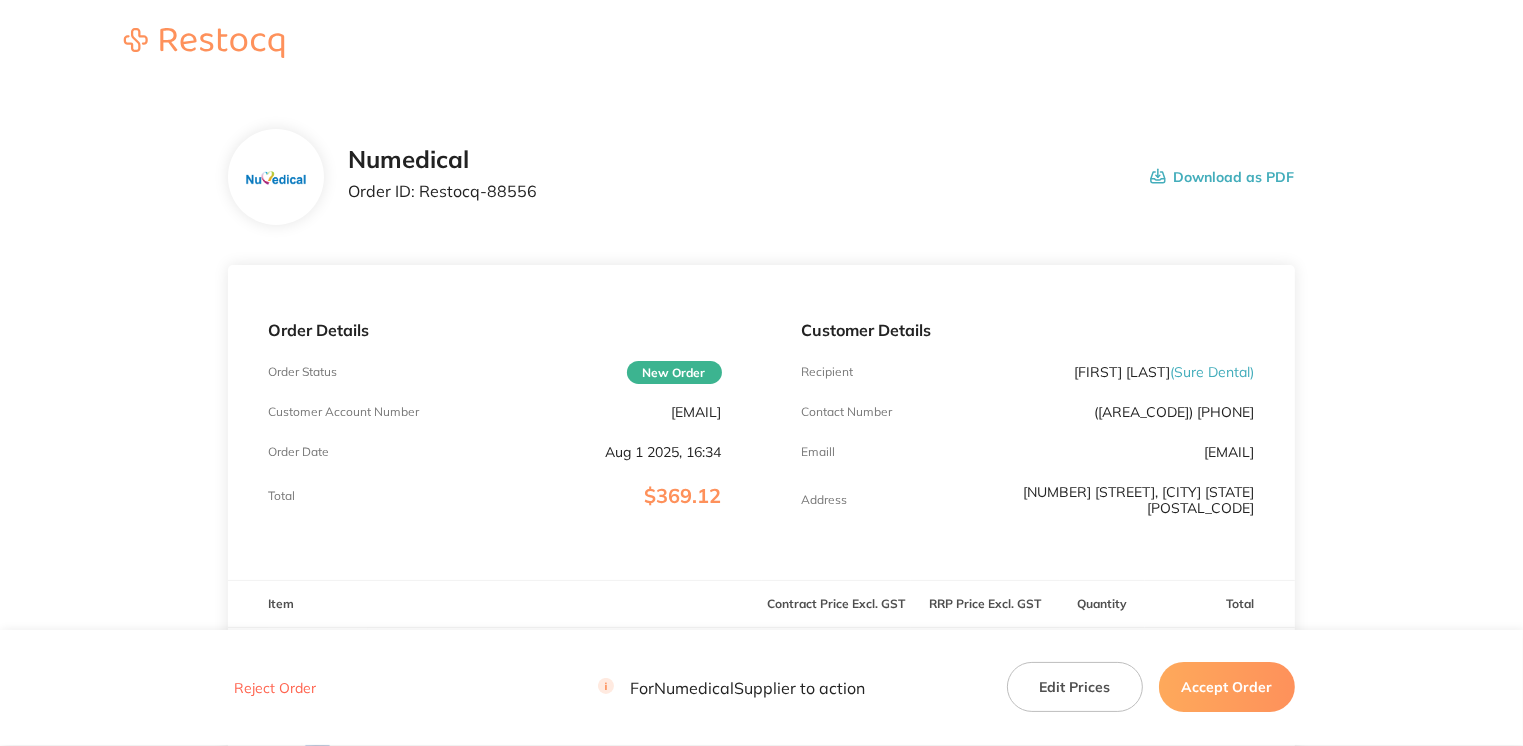 click on "Accept Order" at bounding box center (1227, 688) 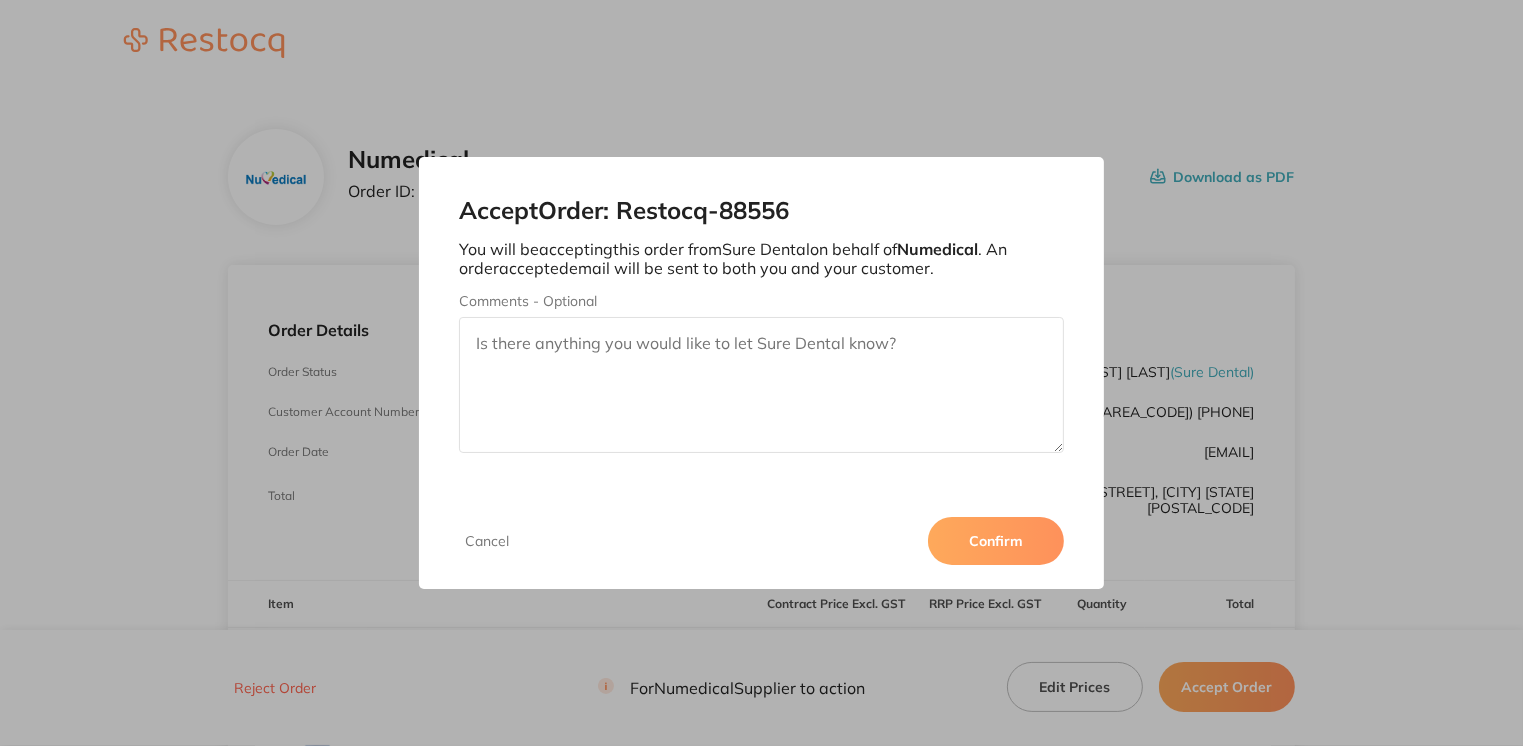 click on "Confirm" at bounding box center [996, 541] 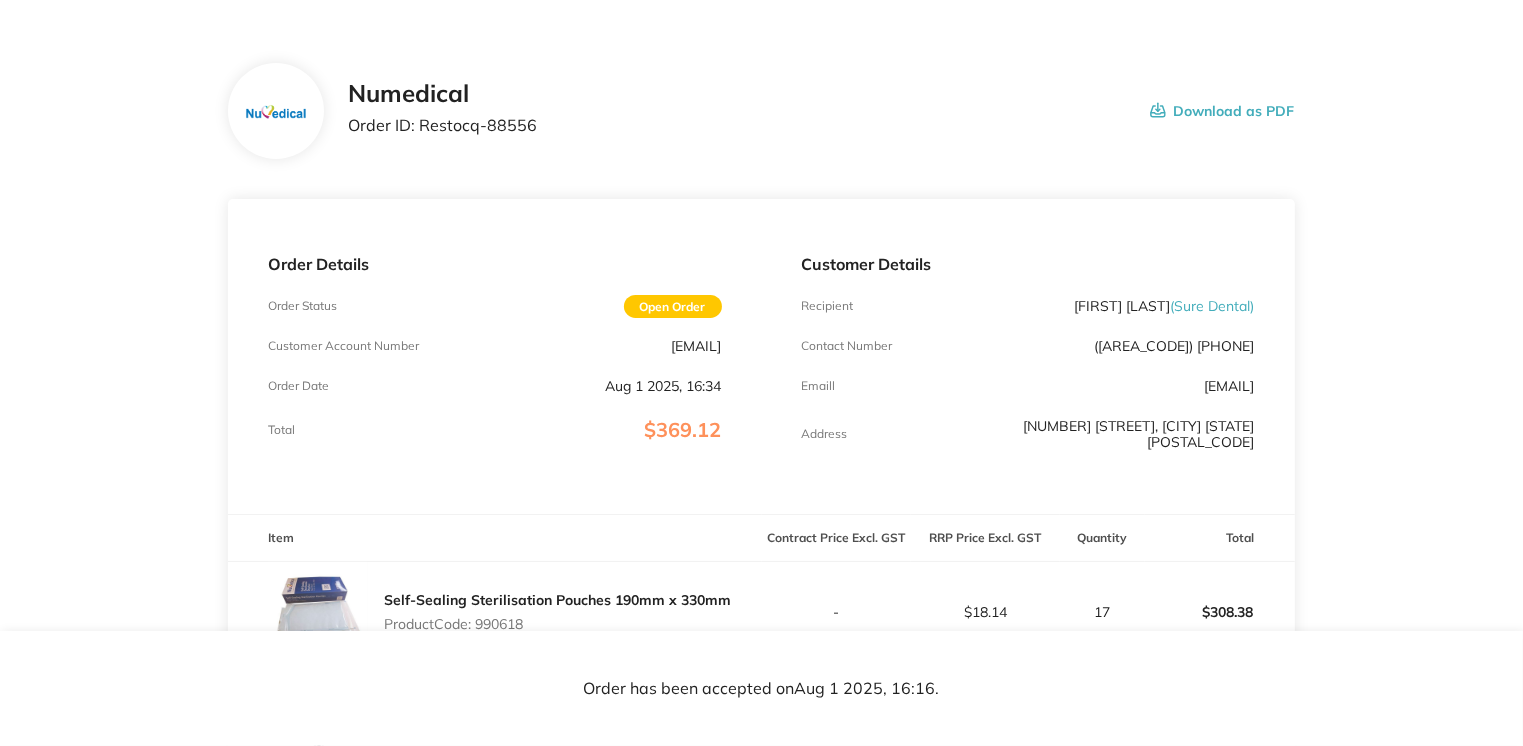 scroll, scrollTop: 0, scrollLeft: 0, axis: both 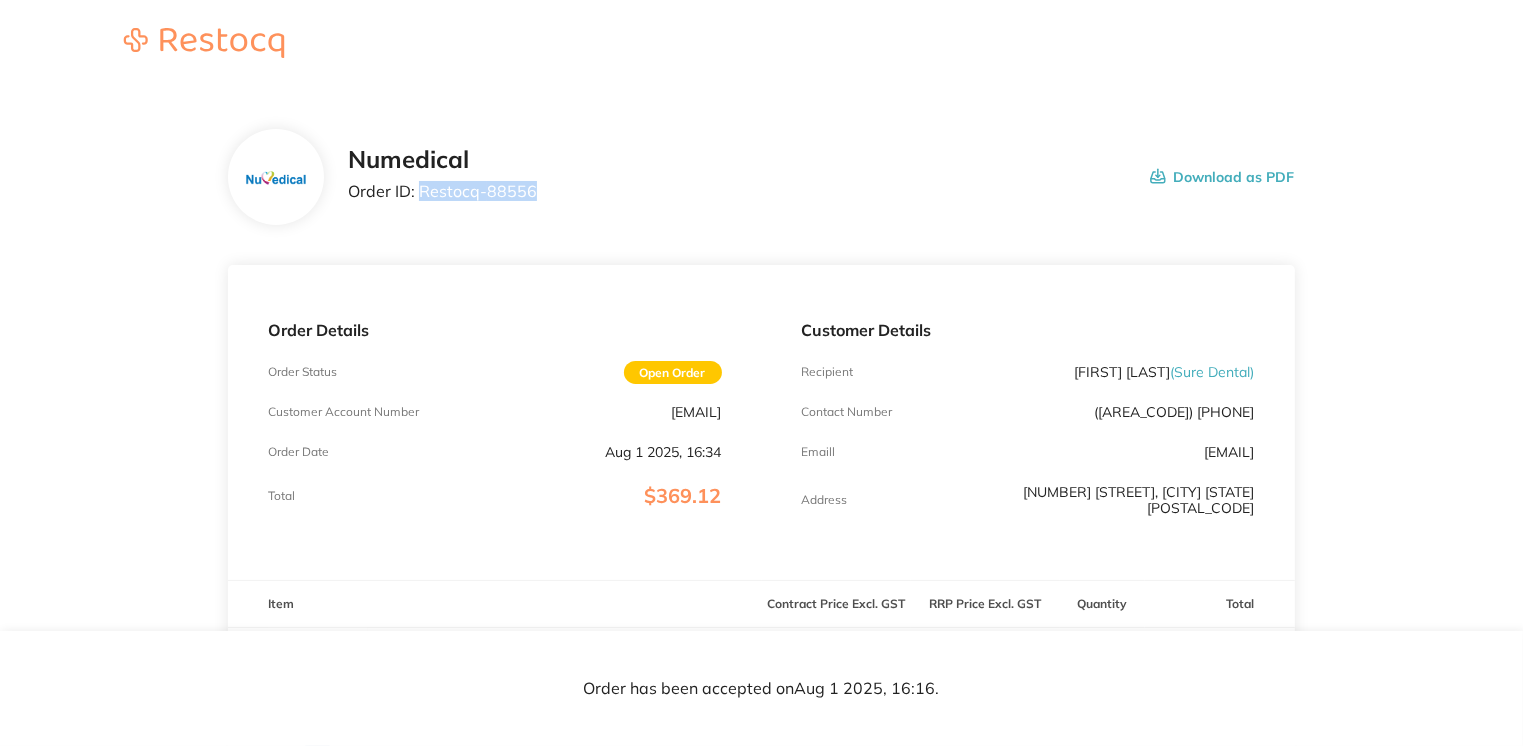 drag, startPoint x: 422, startPoint y: 186, endPoint x: 628, endPoint y: 210, distance: 207.39334 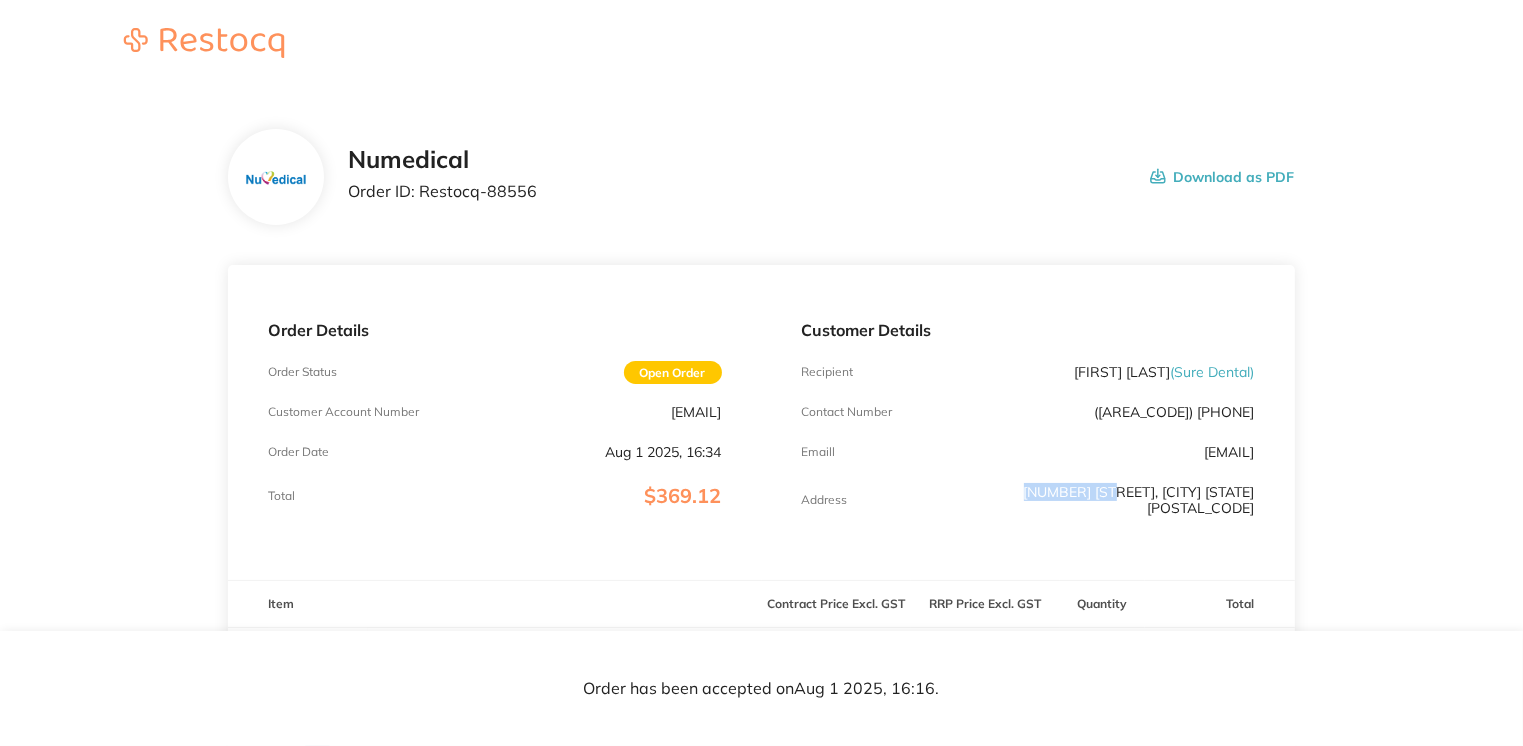 drag, startPoint x: 1000, startPoint y: 496, endPoint x: 1075, endPoint y: 493, distance: 75.059975 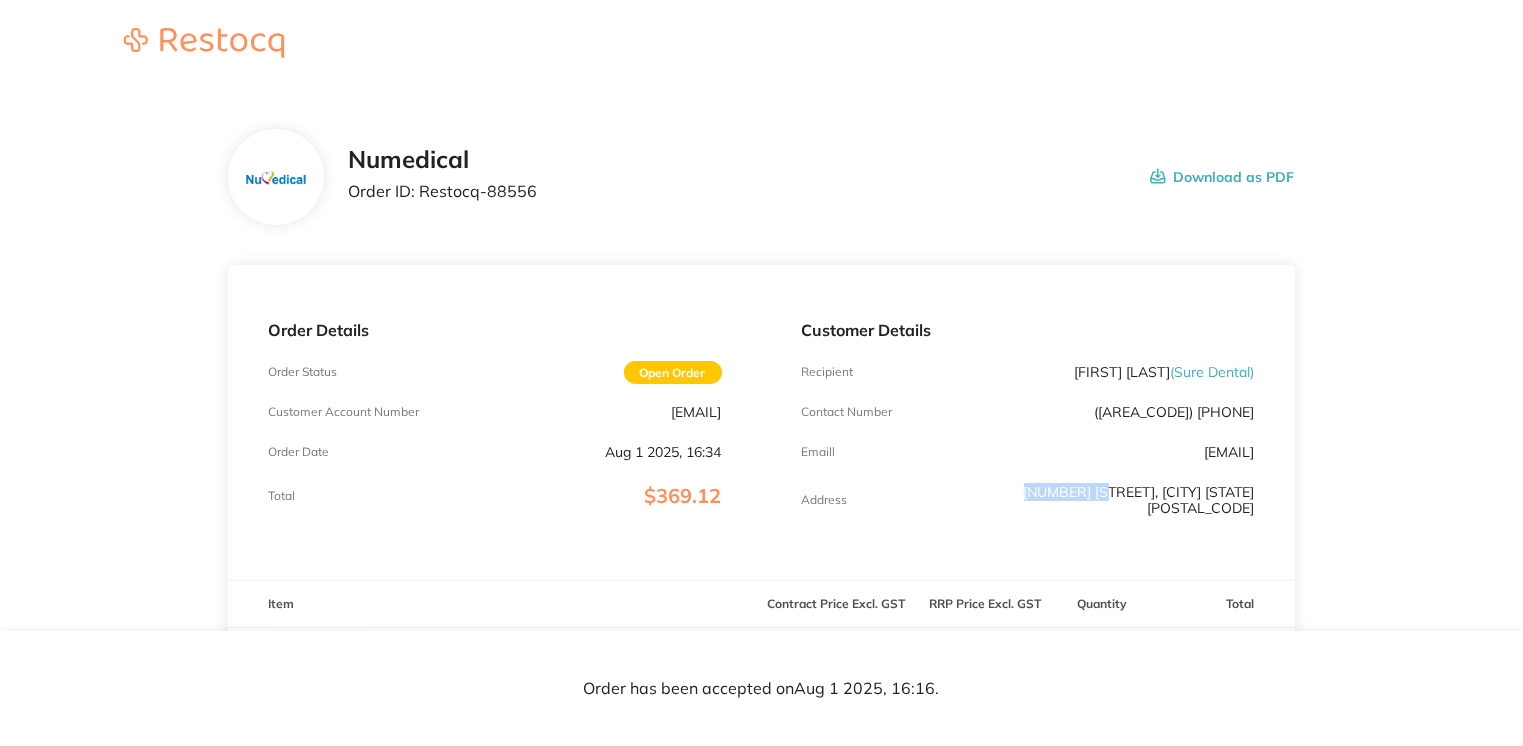 drag, startPoint x: 1075, startPoint y: 493, endPoint x: 1059, endPoint y: 494, distance: 16.03122 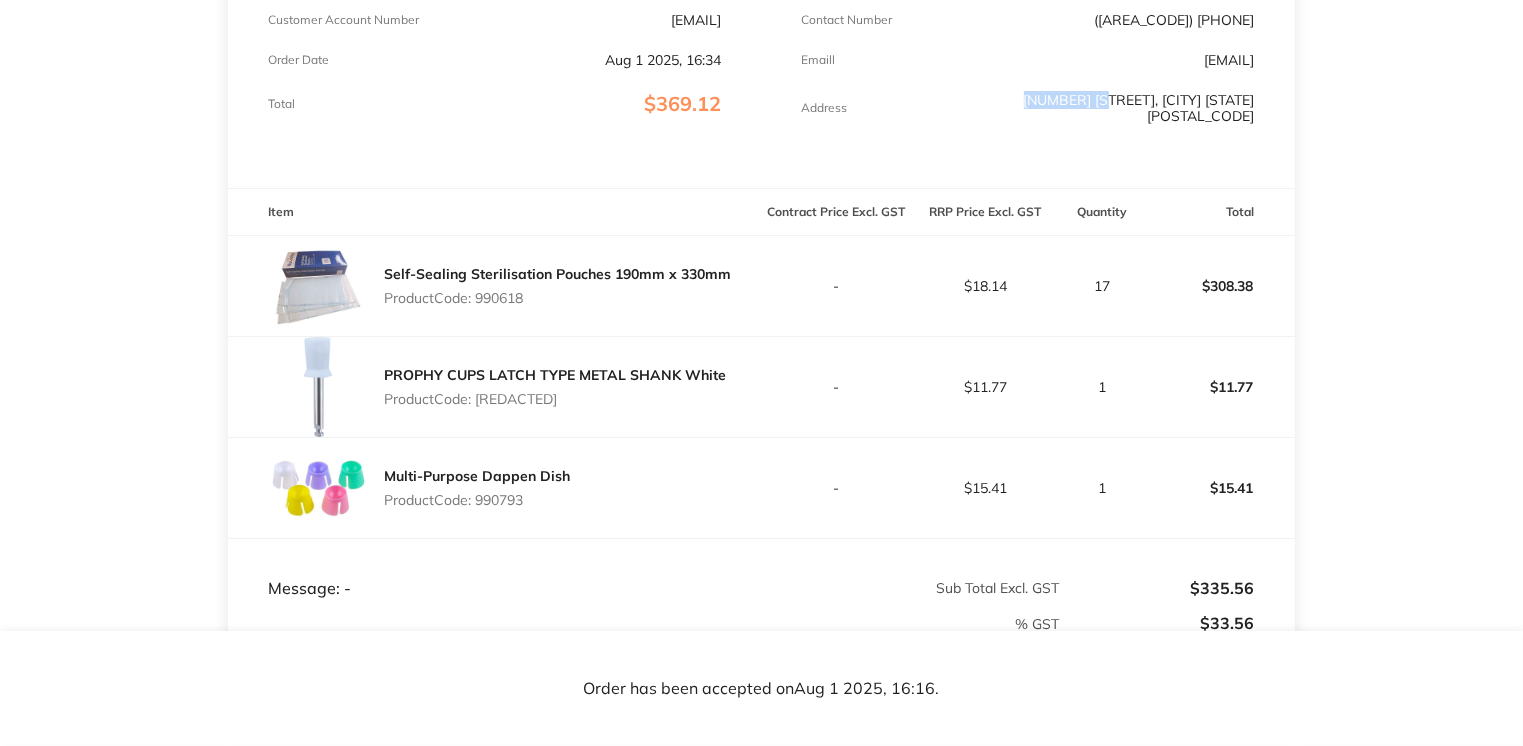scroll, scrollTop: 401, scrollLeft: 0, axis: vertical 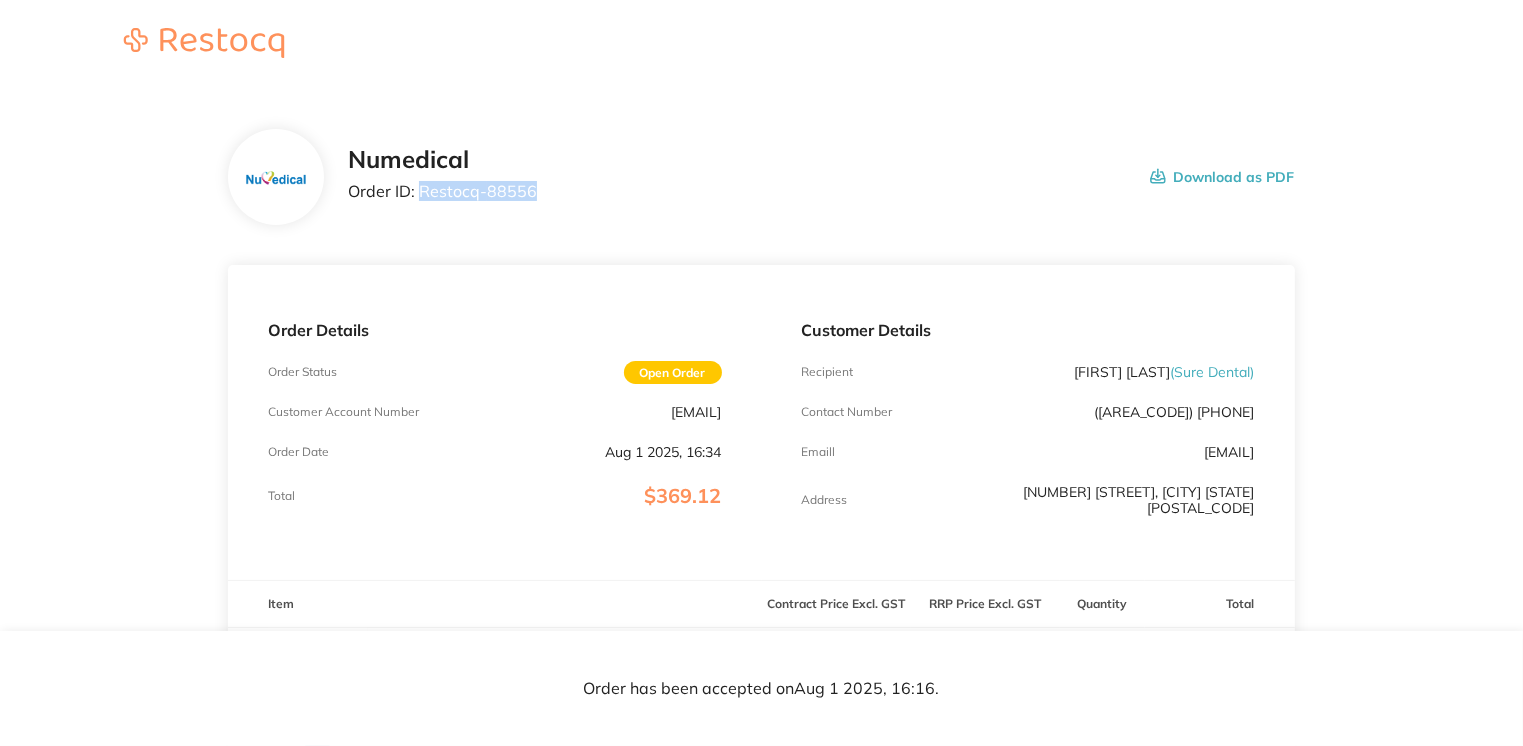 drag, startPoint x: 420, startPoint y: 194, endPoint x: 588, endPoint y: 198, distance: 168.0476 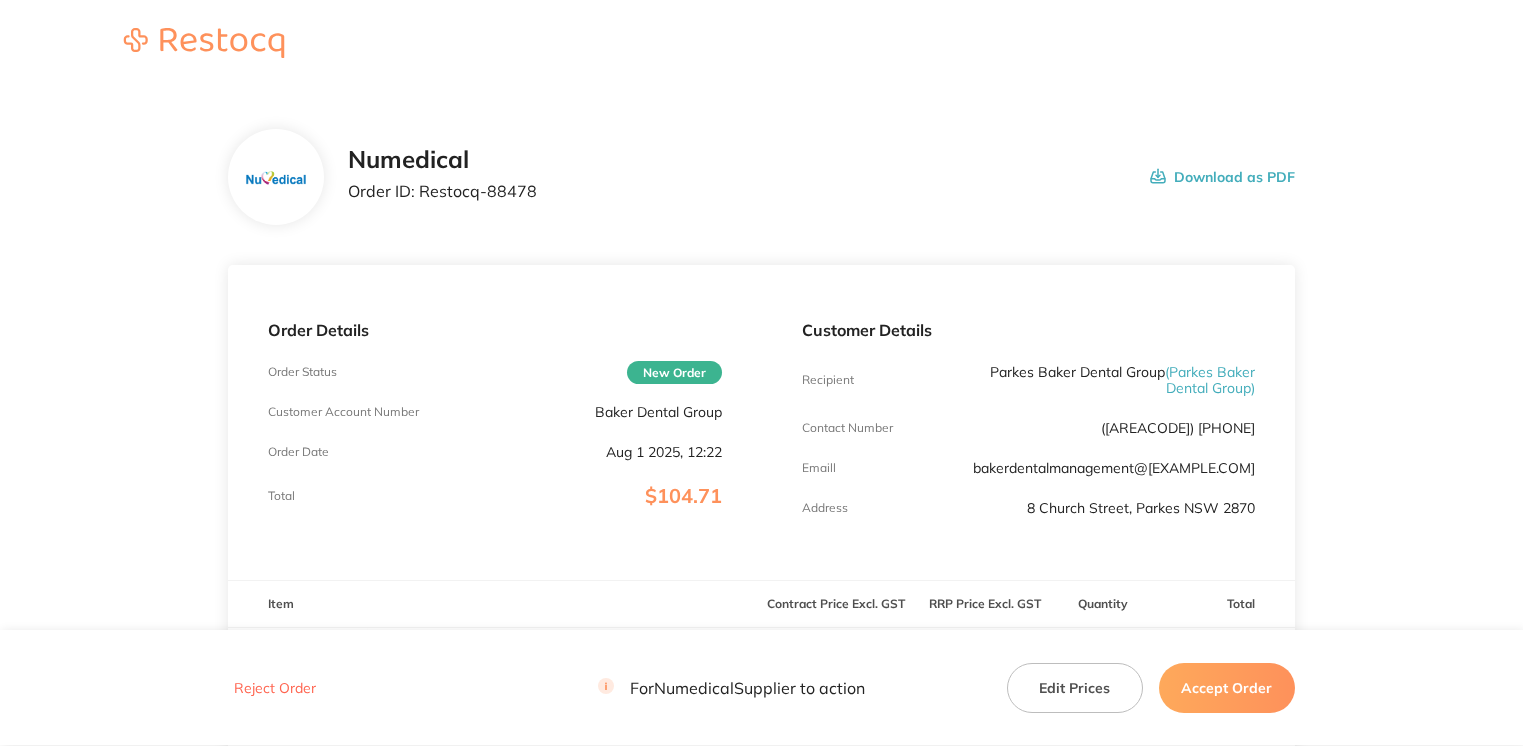 scroll, scrollTop: 0, scrollLeft: 0, axis: both 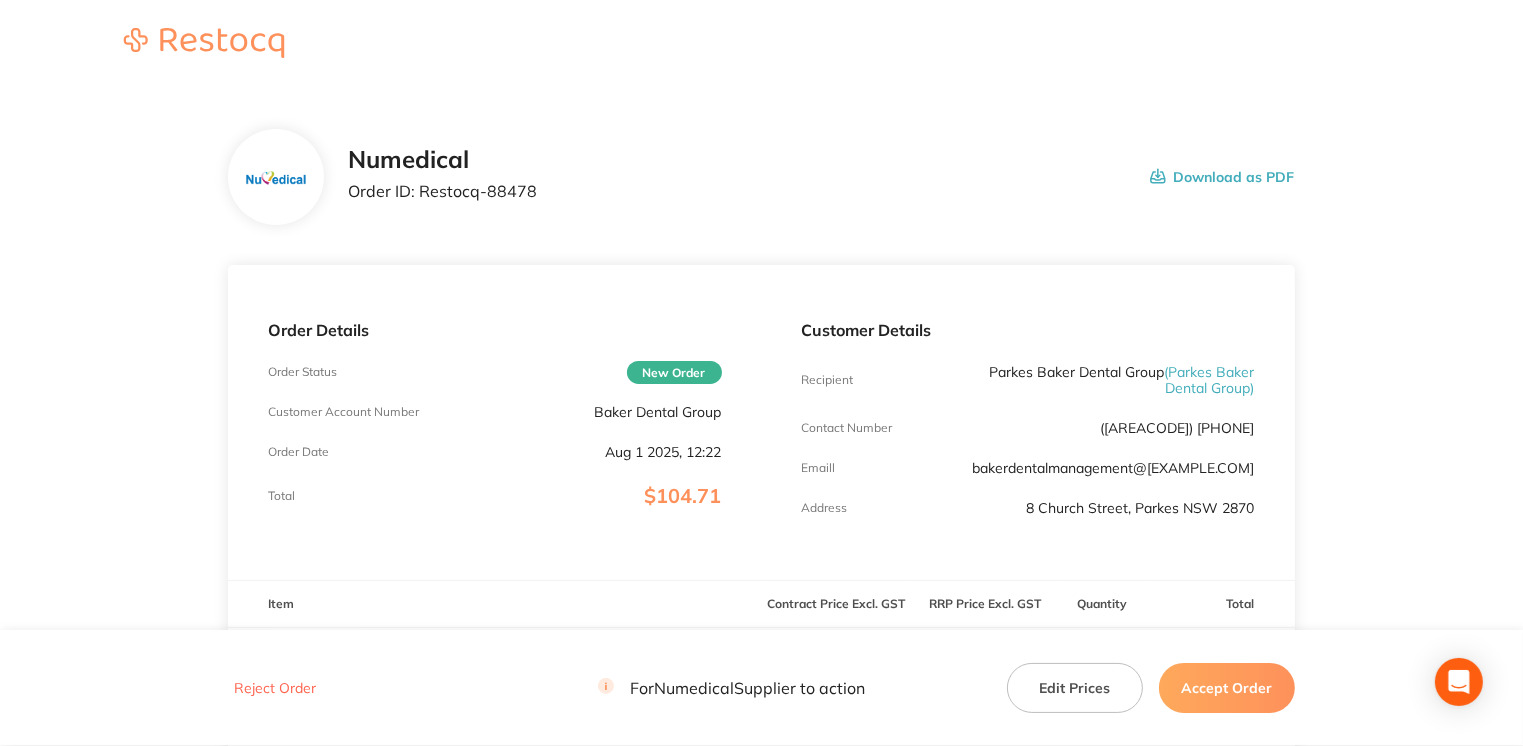 click on "Accept Order" at bounding box center [1227, 688] 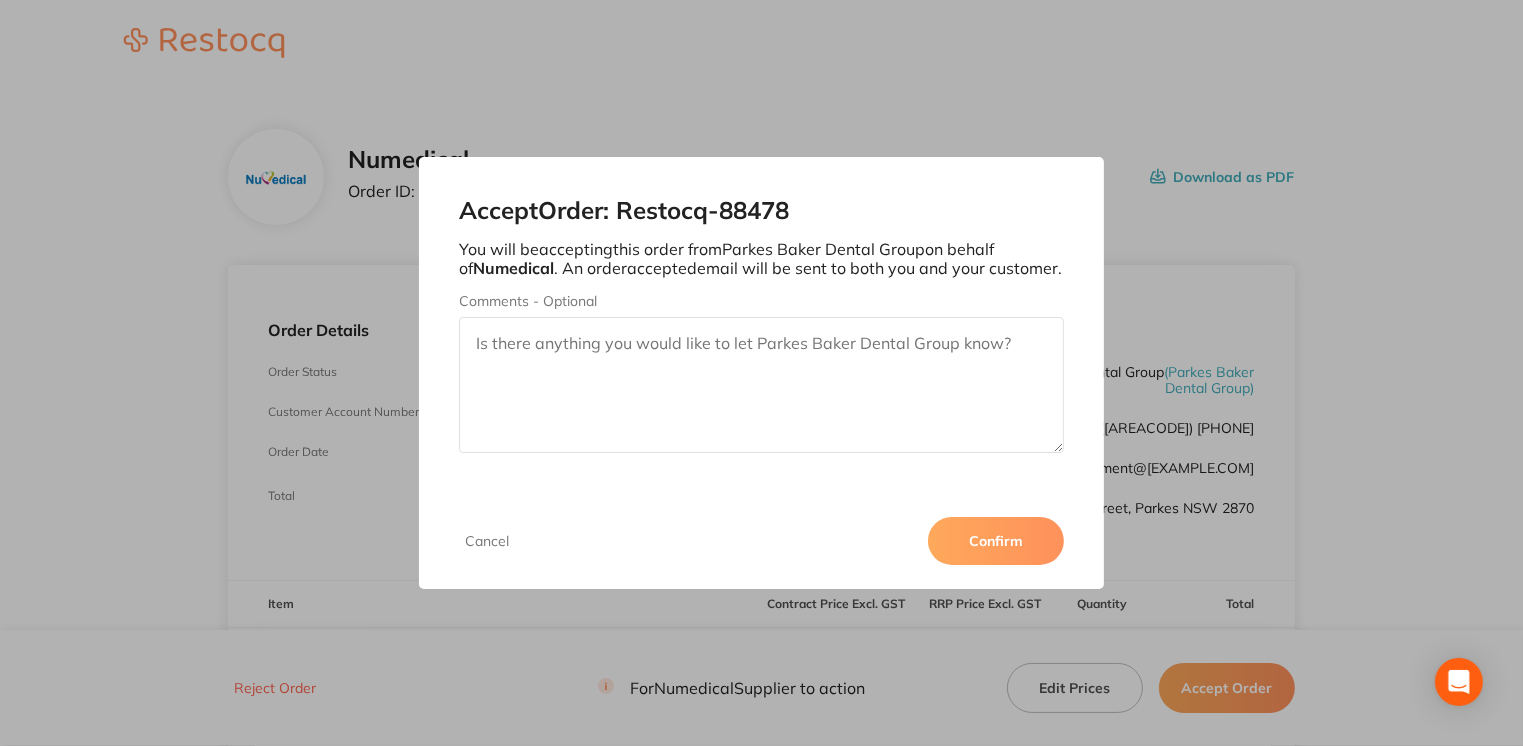 click on "Confirm" at bounding box center (996, 541) 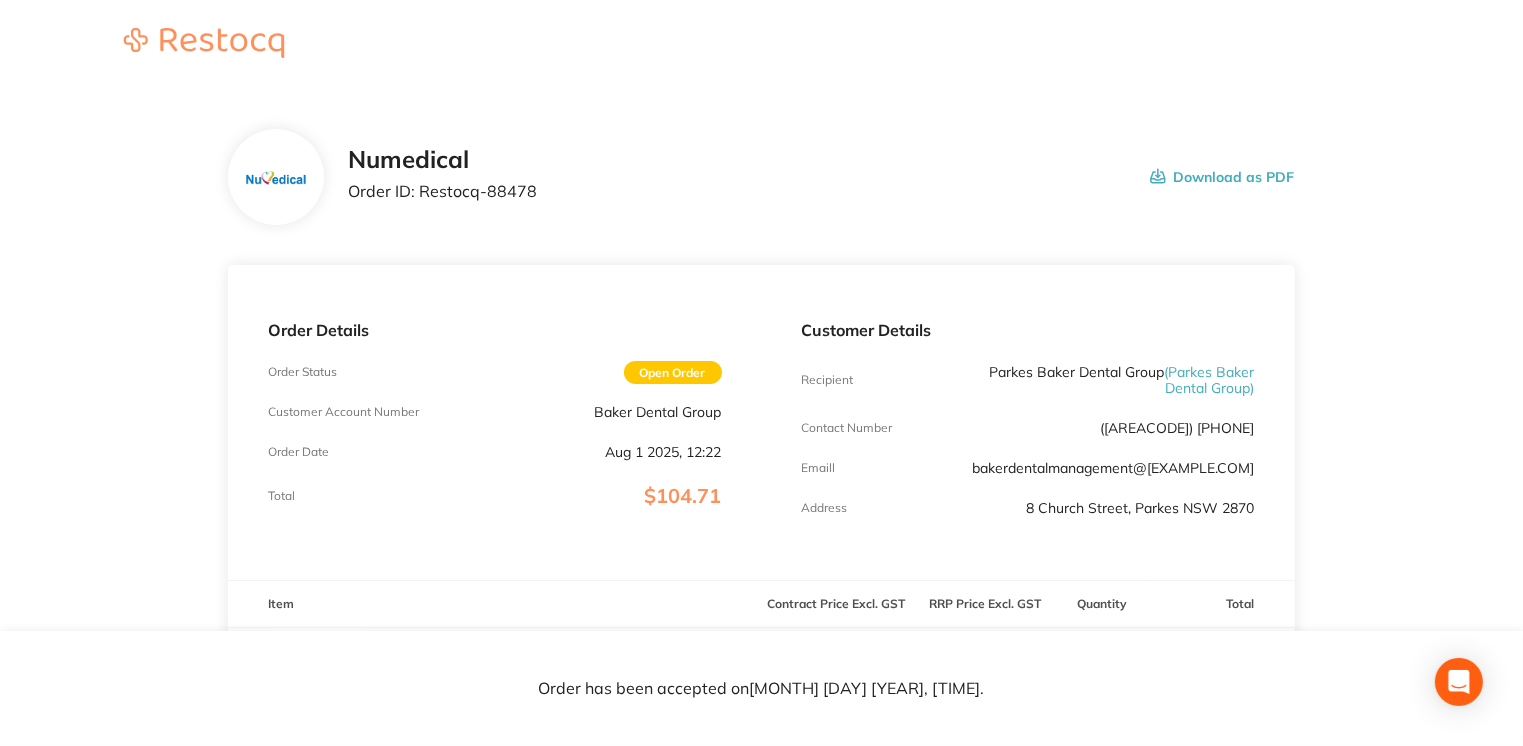 click on "( Parkes Baker Dental Group )" at bounding box center [1210, 380] 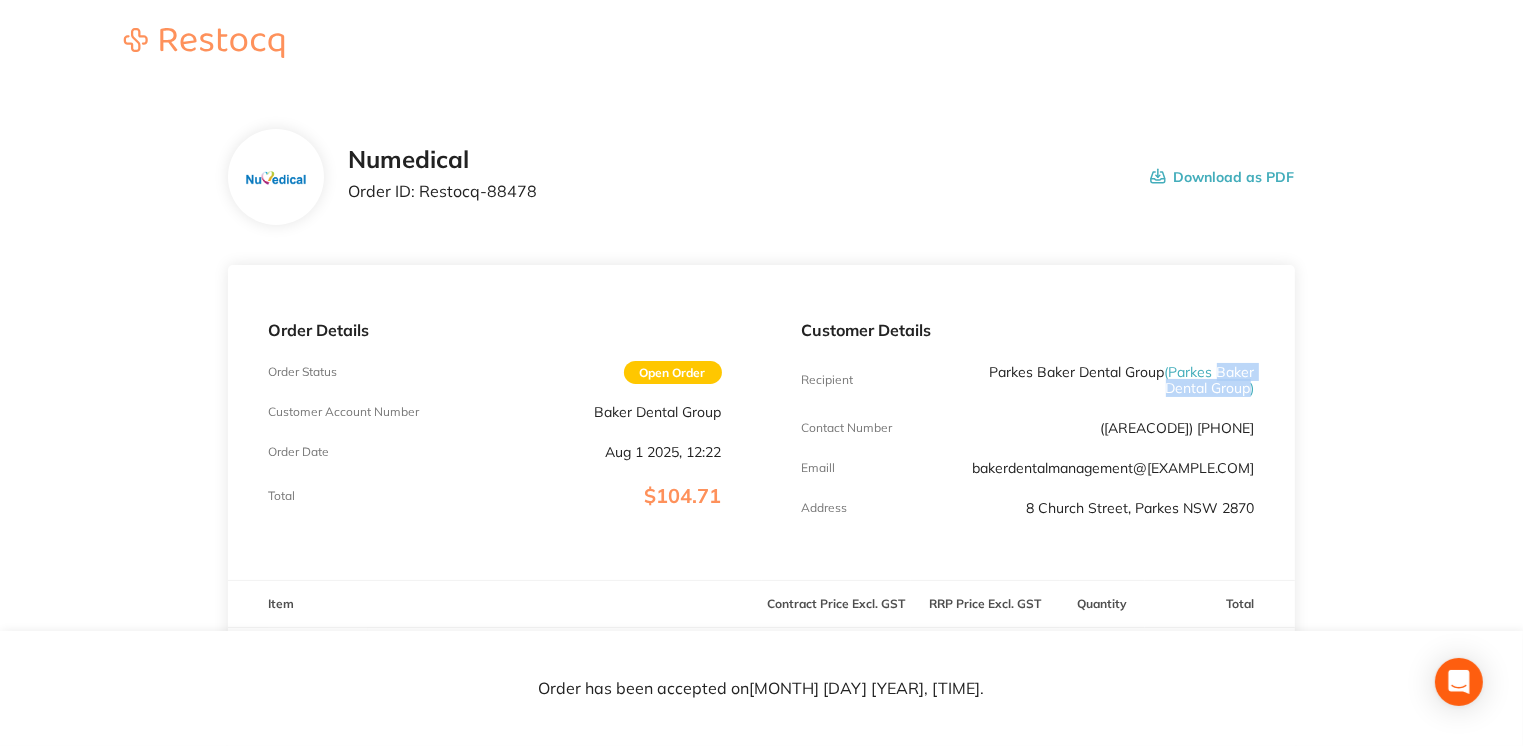 drag, startPoint x: 1218, startPoint y: 374, endPoint x: 1247, endPoint y: 389, distance: 32.649654 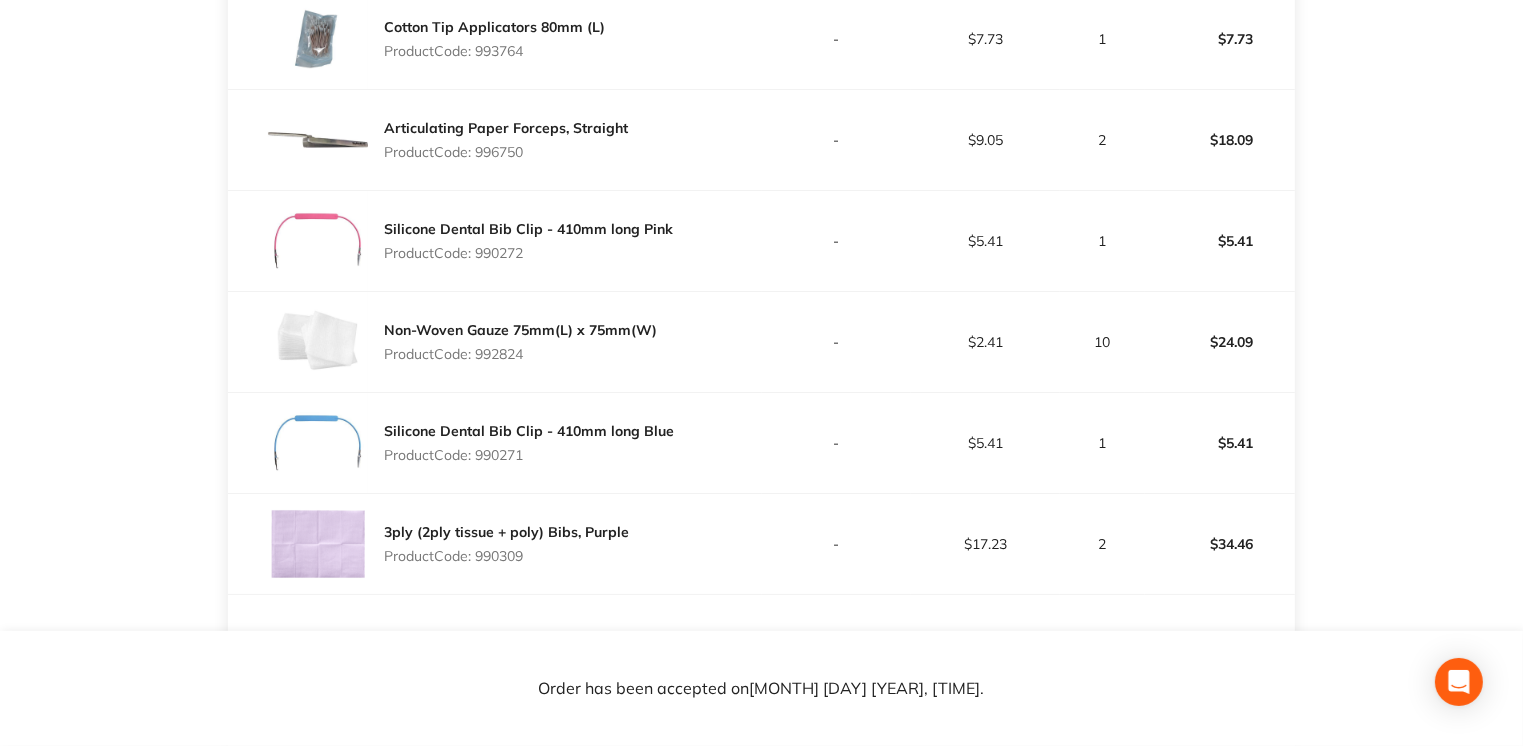 scroll, scrollTop: 624, scrollLeft: 0, axis: vertical 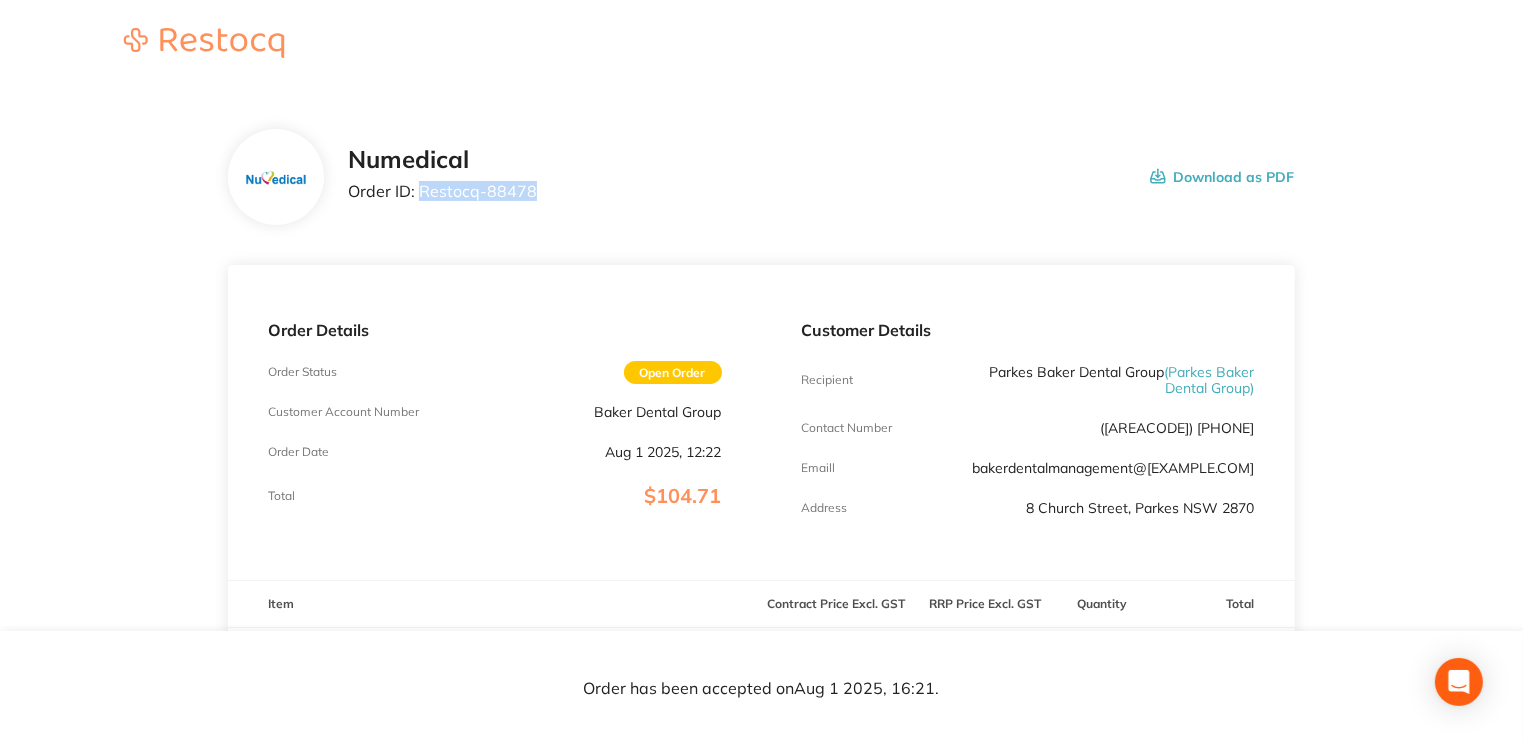 drag, startPoint x: 420, startPoint y: 191, endPoint x: 559, endPoint y: 187, distance: 139.05754 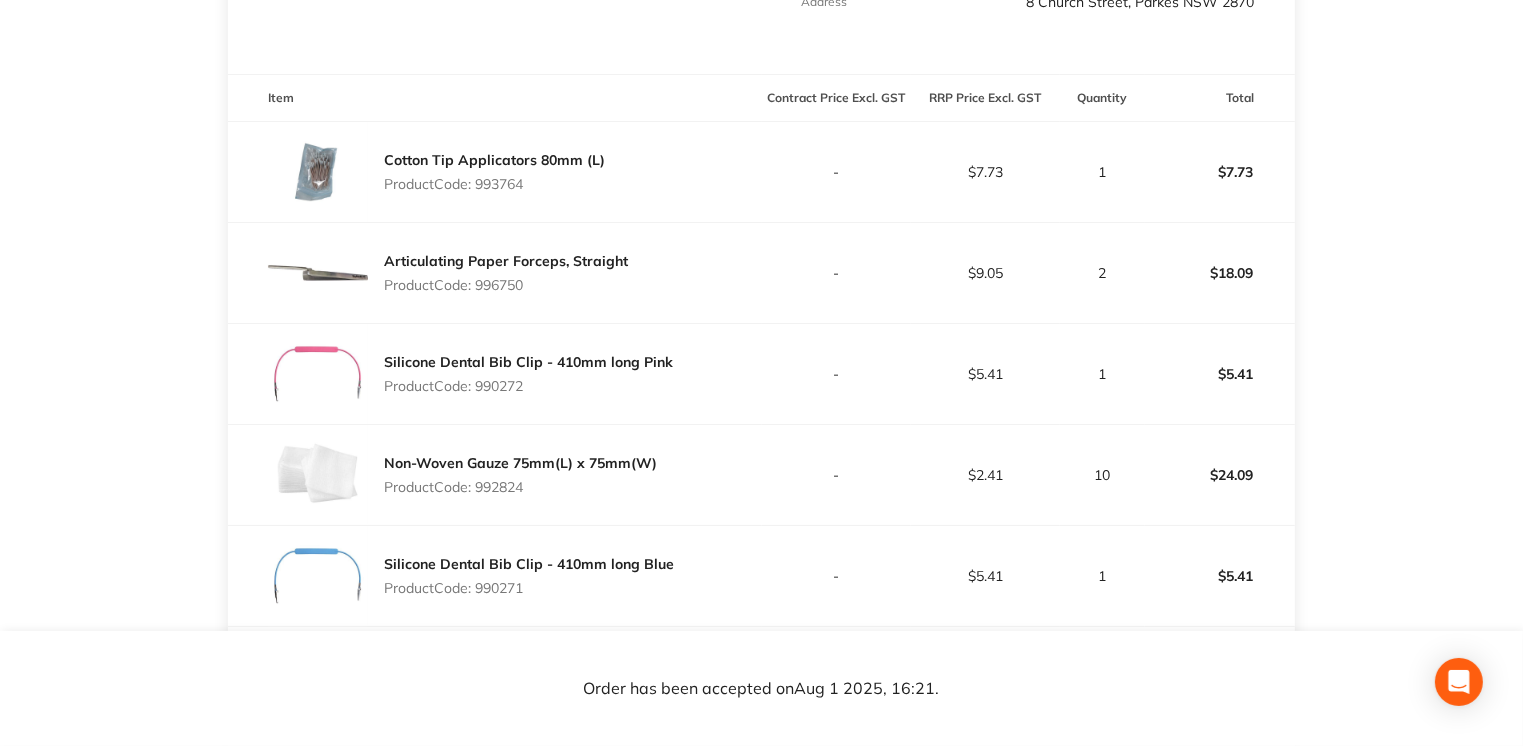 scroll, scrollTop: 513, scrollLeft: 0, axis: vertical 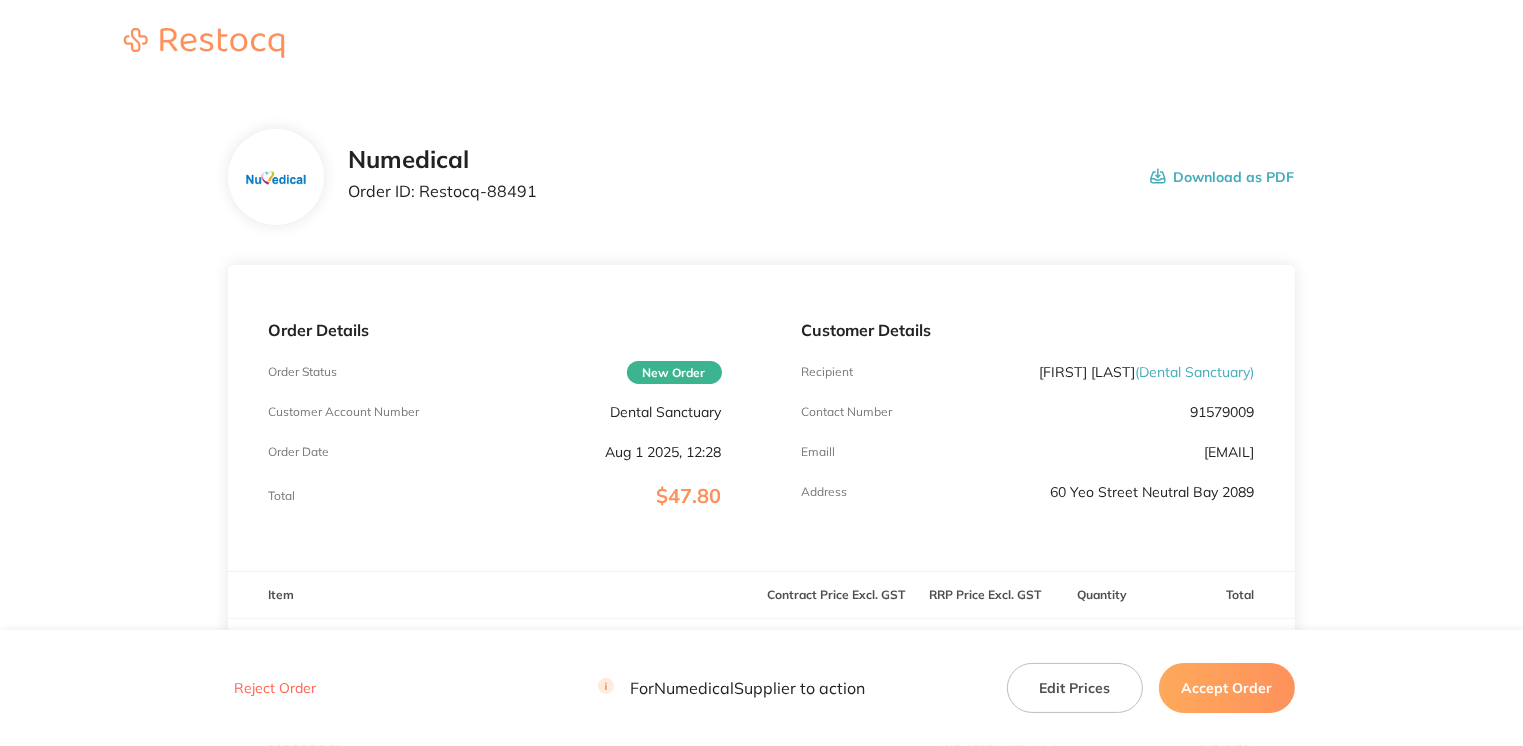 click on "Accept Order" at bounding box center [1227, 688] 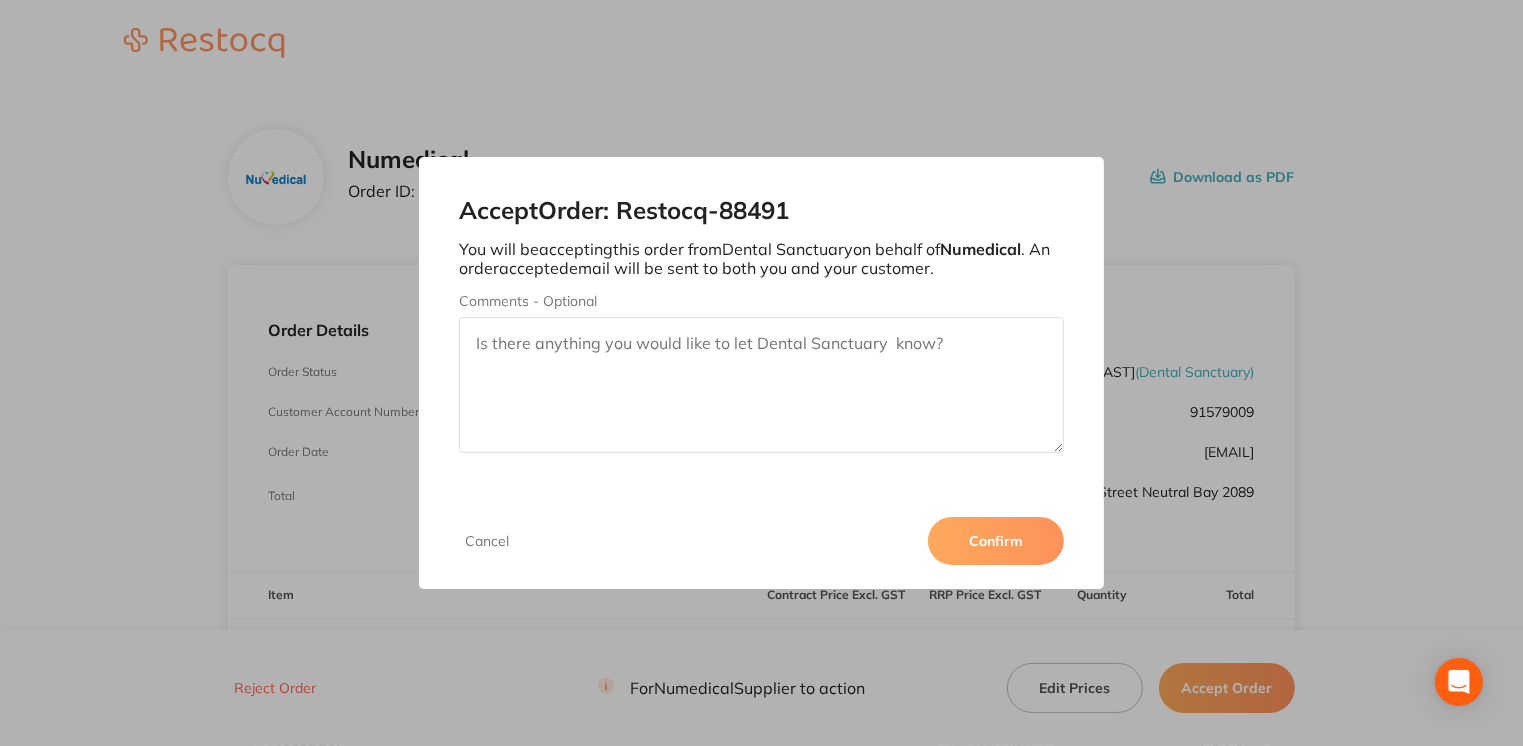 click on "Confirm" at bounding box center [996, 541] 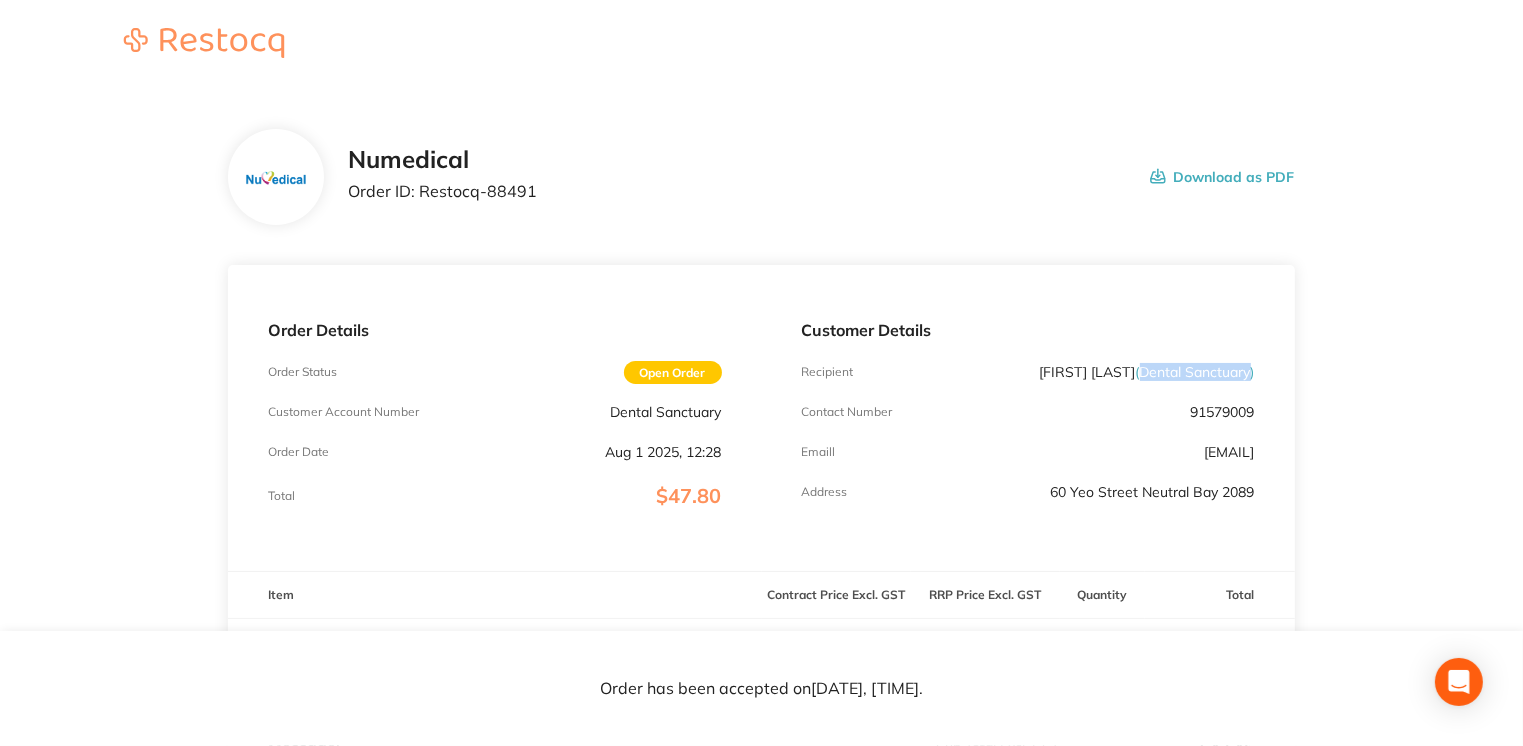 drag, startPoint x: 1137, startPoint y: 372, endPoint x: 1244, endPoint y: 366, distance: 107.16809 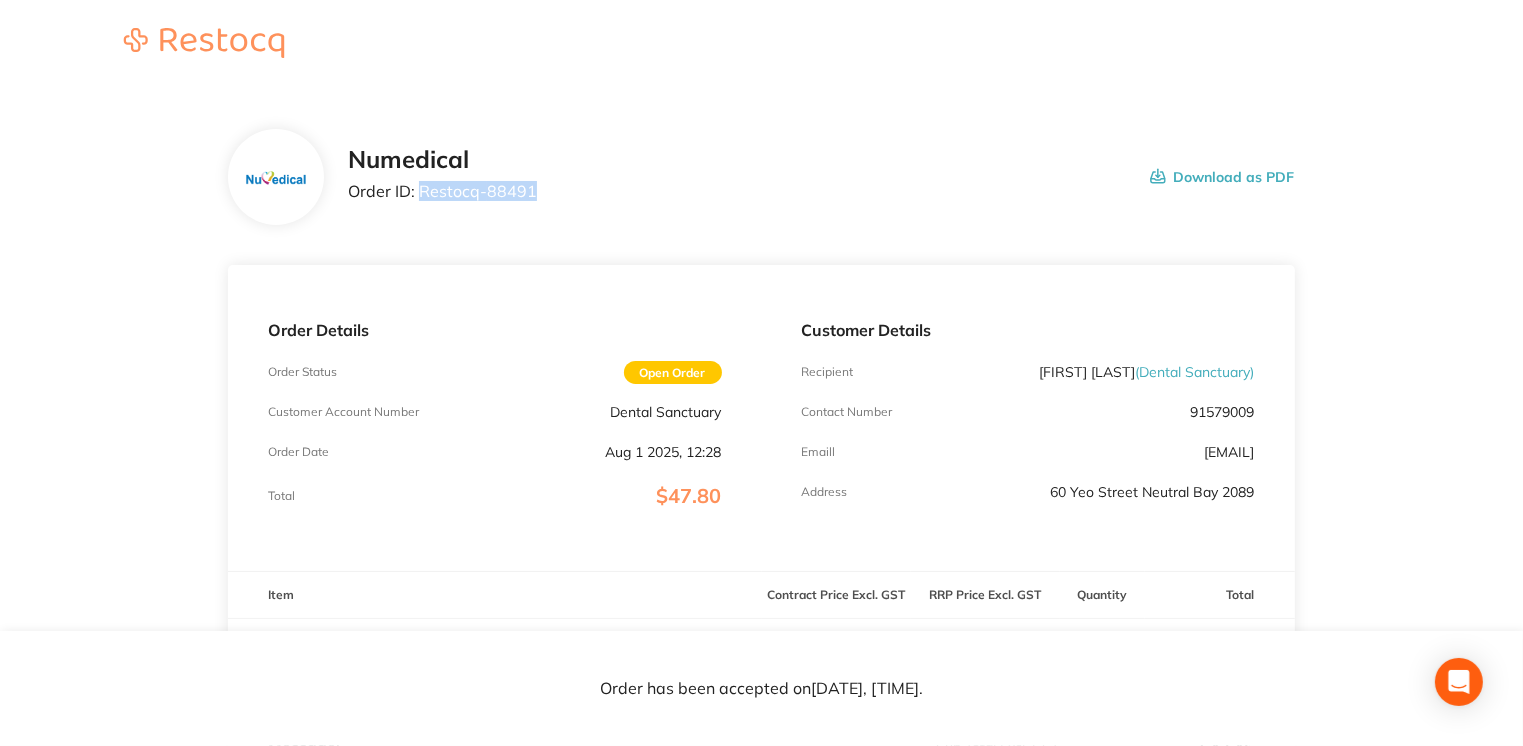 drag, startPoint x: 422, startPoint y: 193, endPoint x: 533, endPoint y: 191, distance: 111.01801 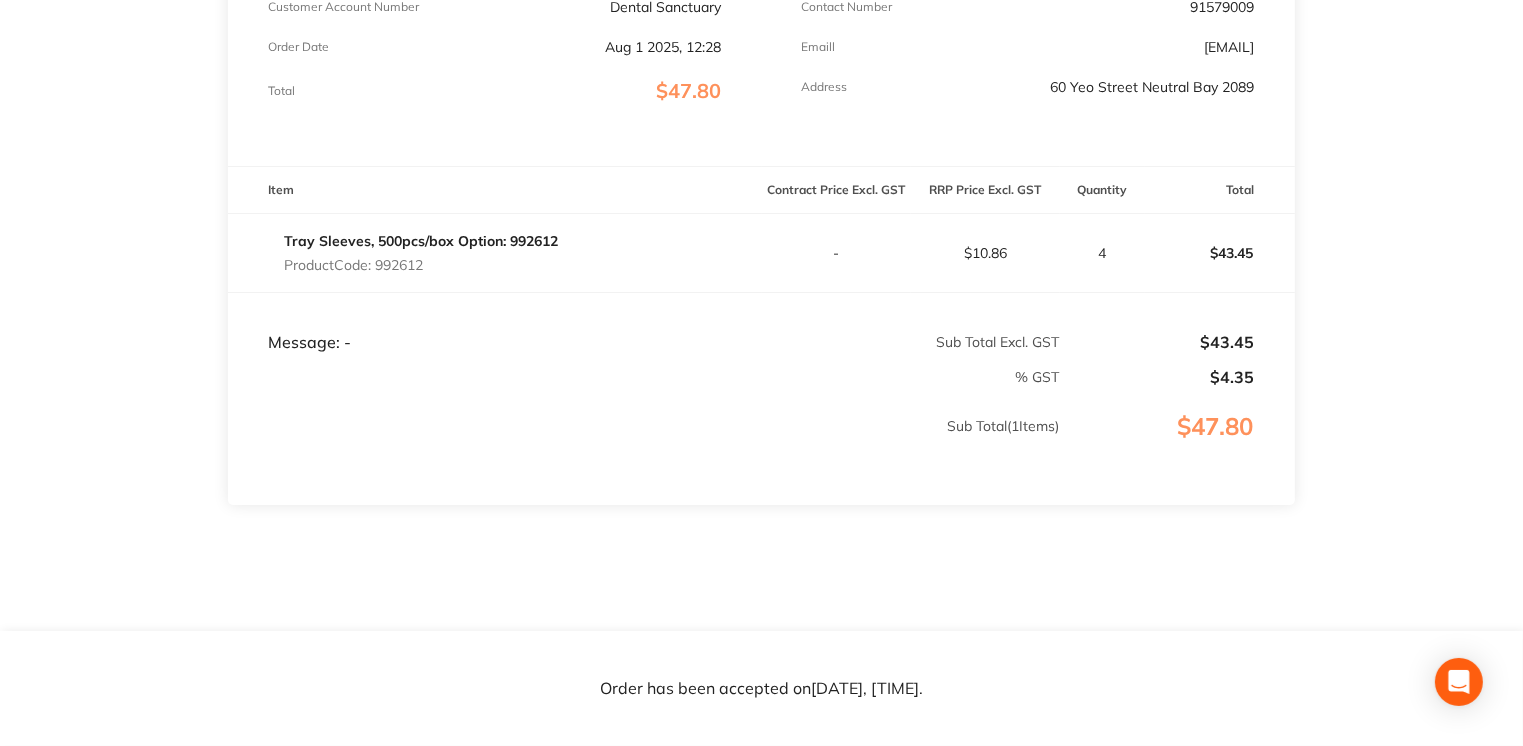 scroll, scrollTop: 400, scrollLeft: 0, axis: vertical 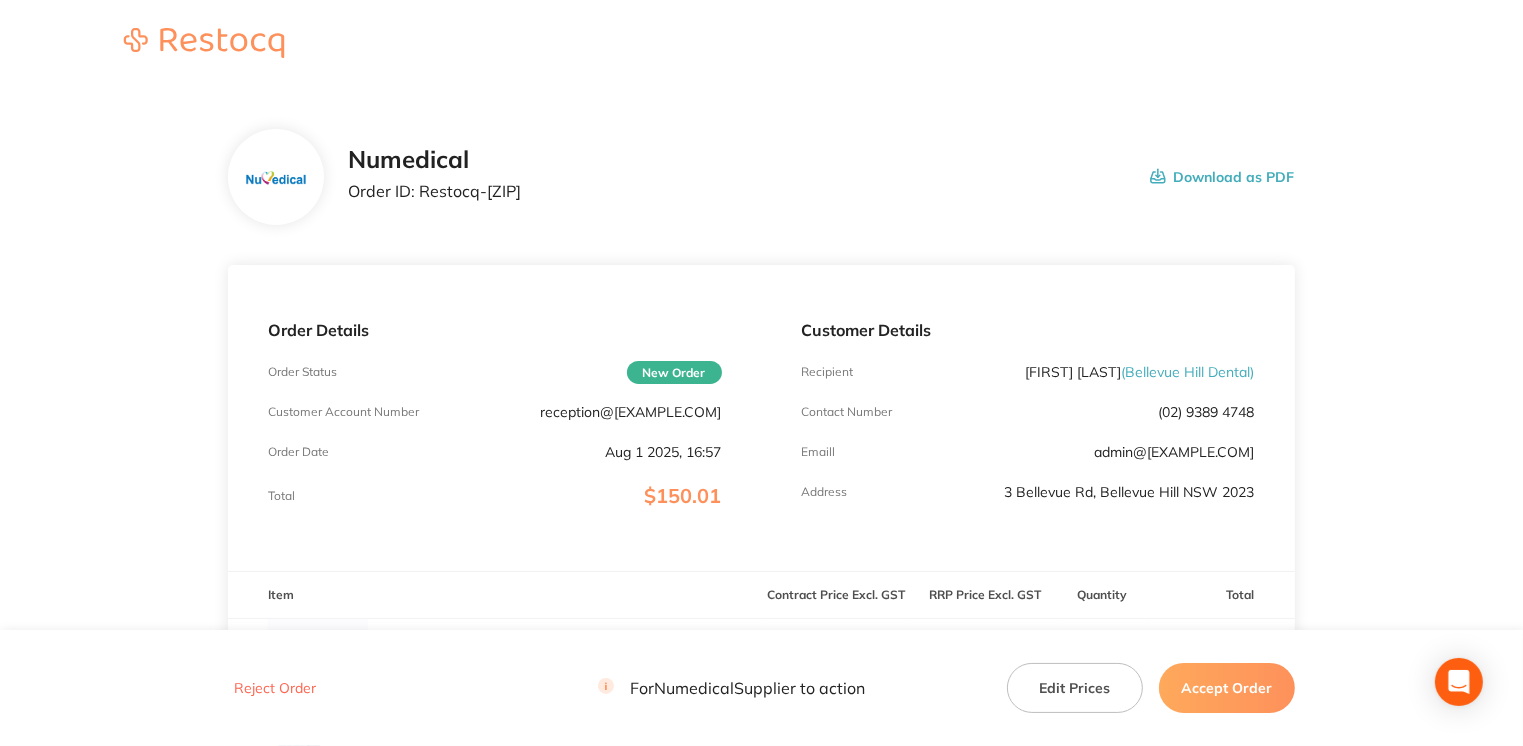 click on "Accept Order" at bounding box center [1227, 688] 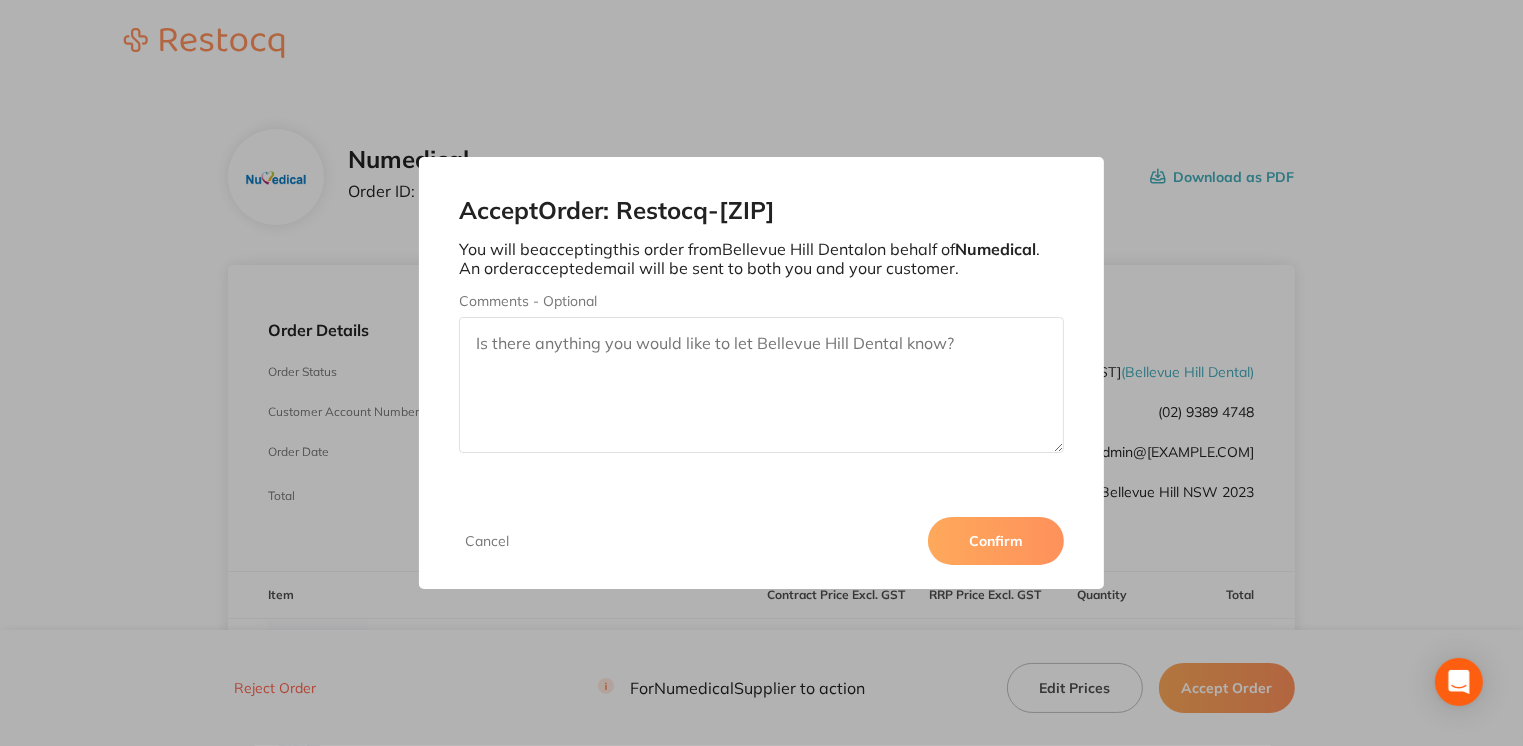 click on "Confirm" at bounding box center (996, 541) 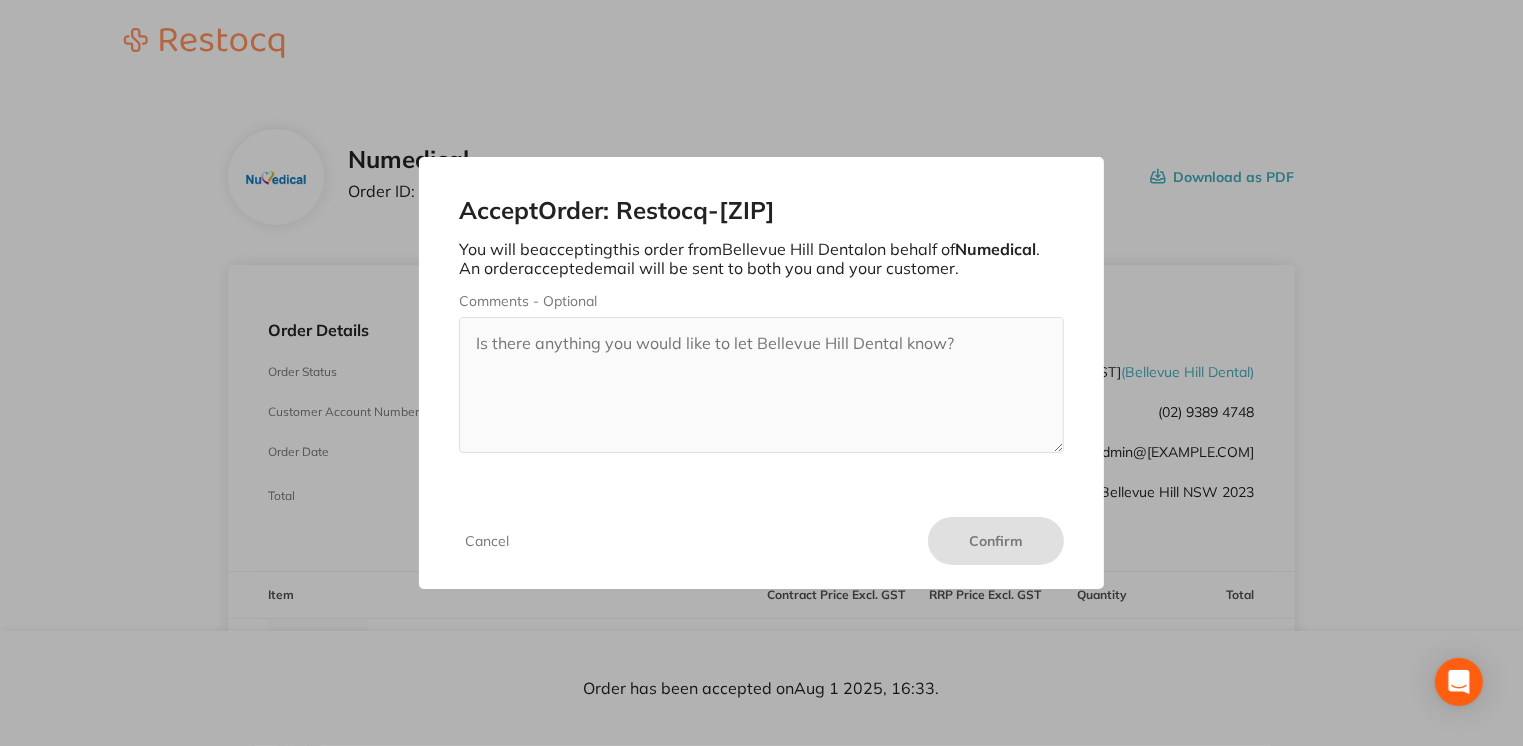 click on "Cancel" at bounding box center (487, 541) 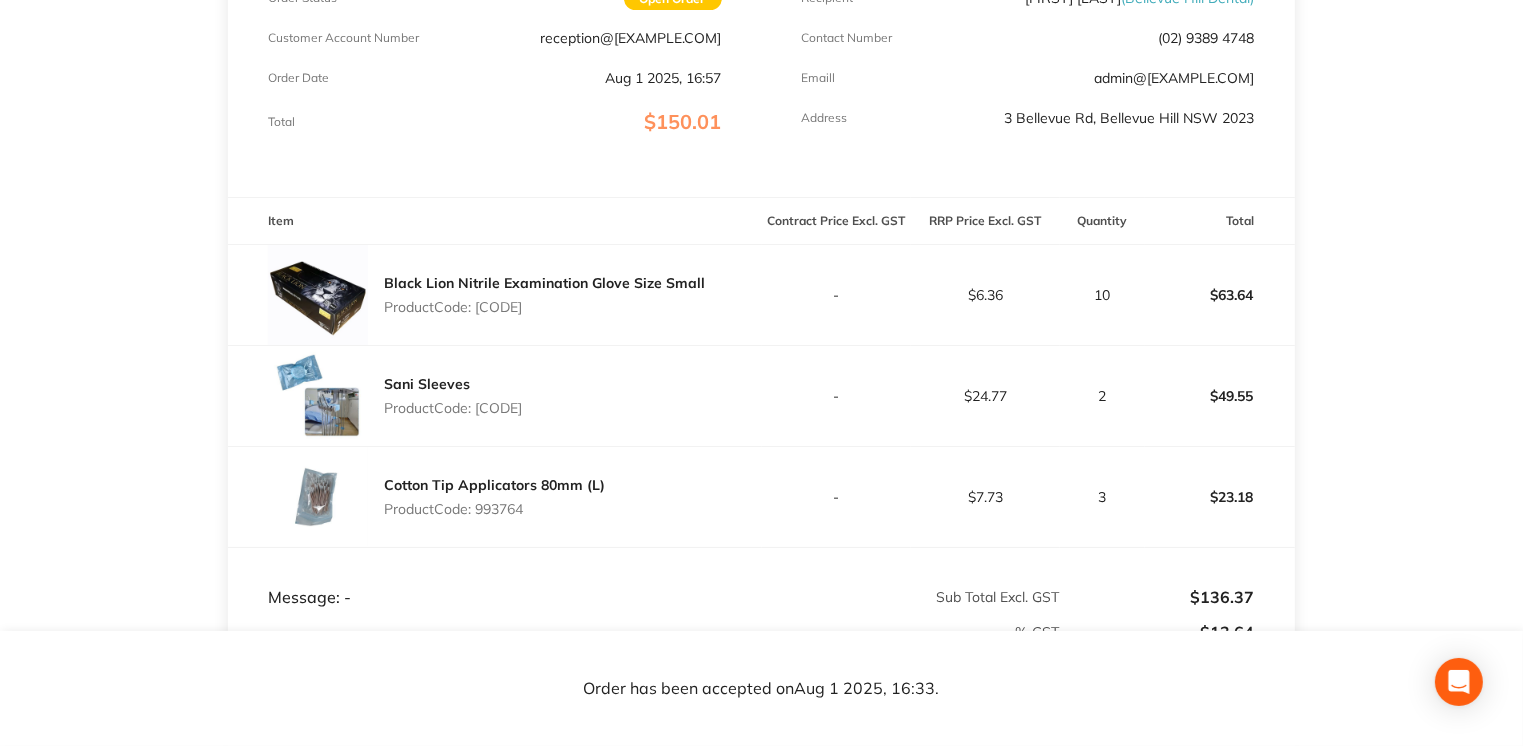 scroll, scrollTop: 384, scrollLeft: 0, axis: vertical 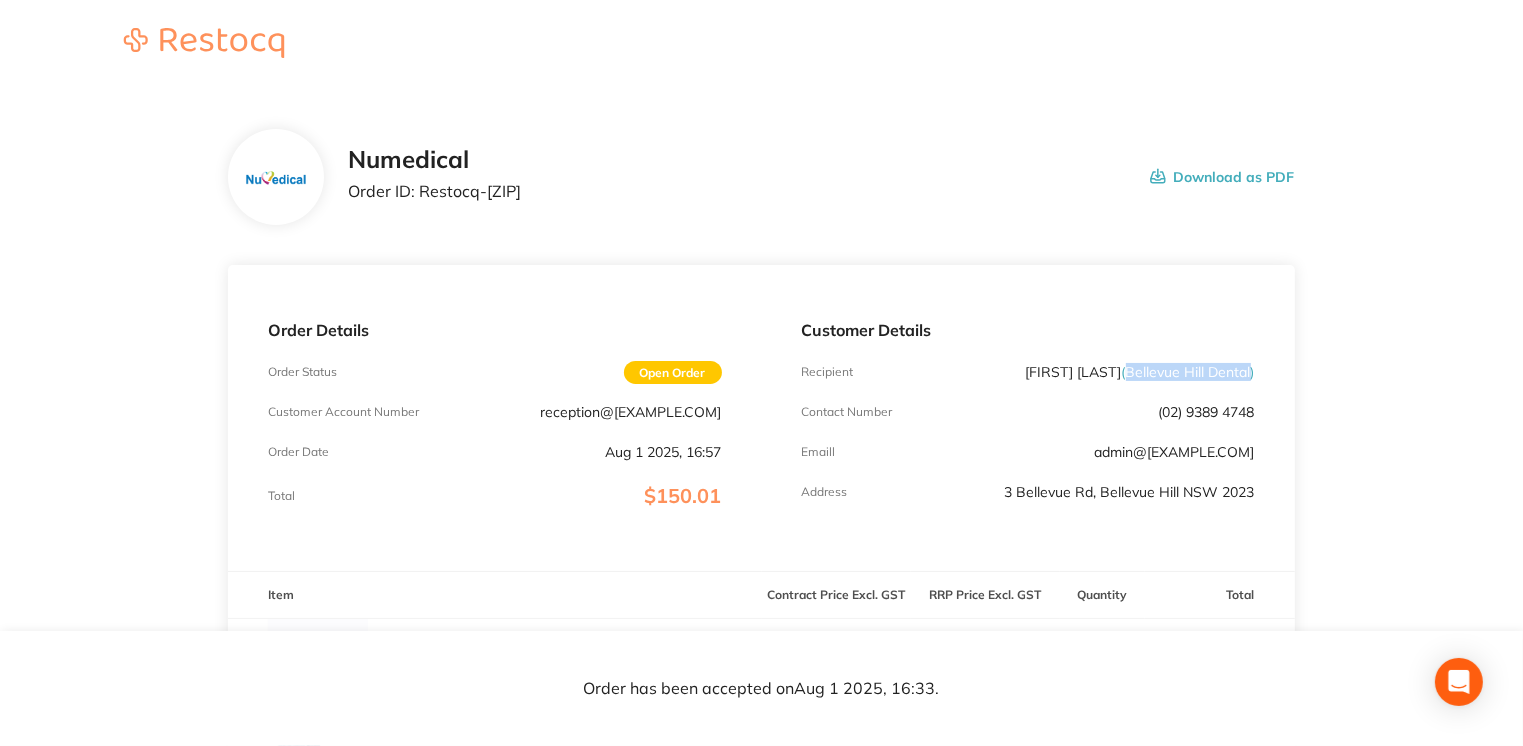 drag, startPoint x: 1128, startPoint y: 374, endPoint x: 1248, endPoint y: 364, distance: 120.41595 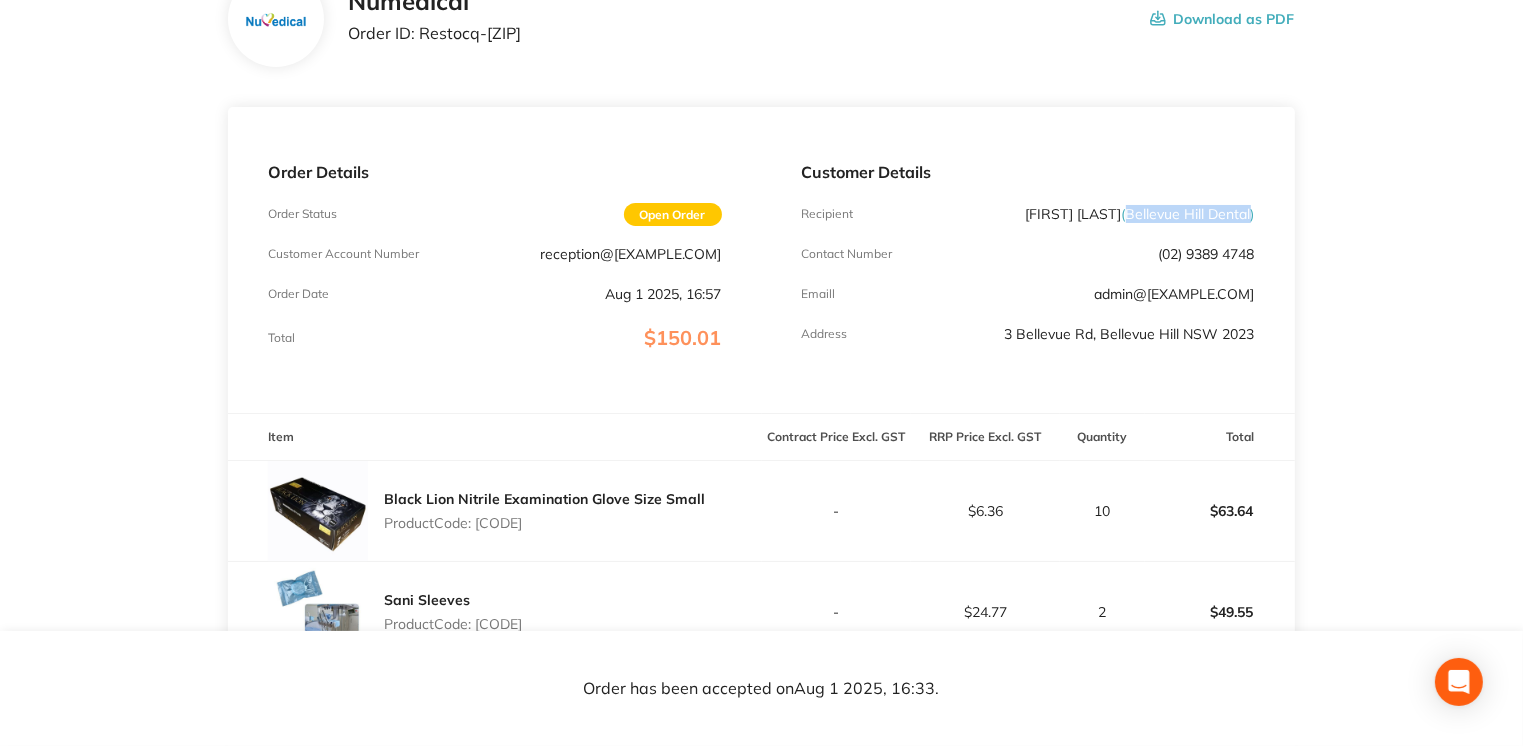 scroll, scrollTop: 0, scrollLeft: 0, axis: both 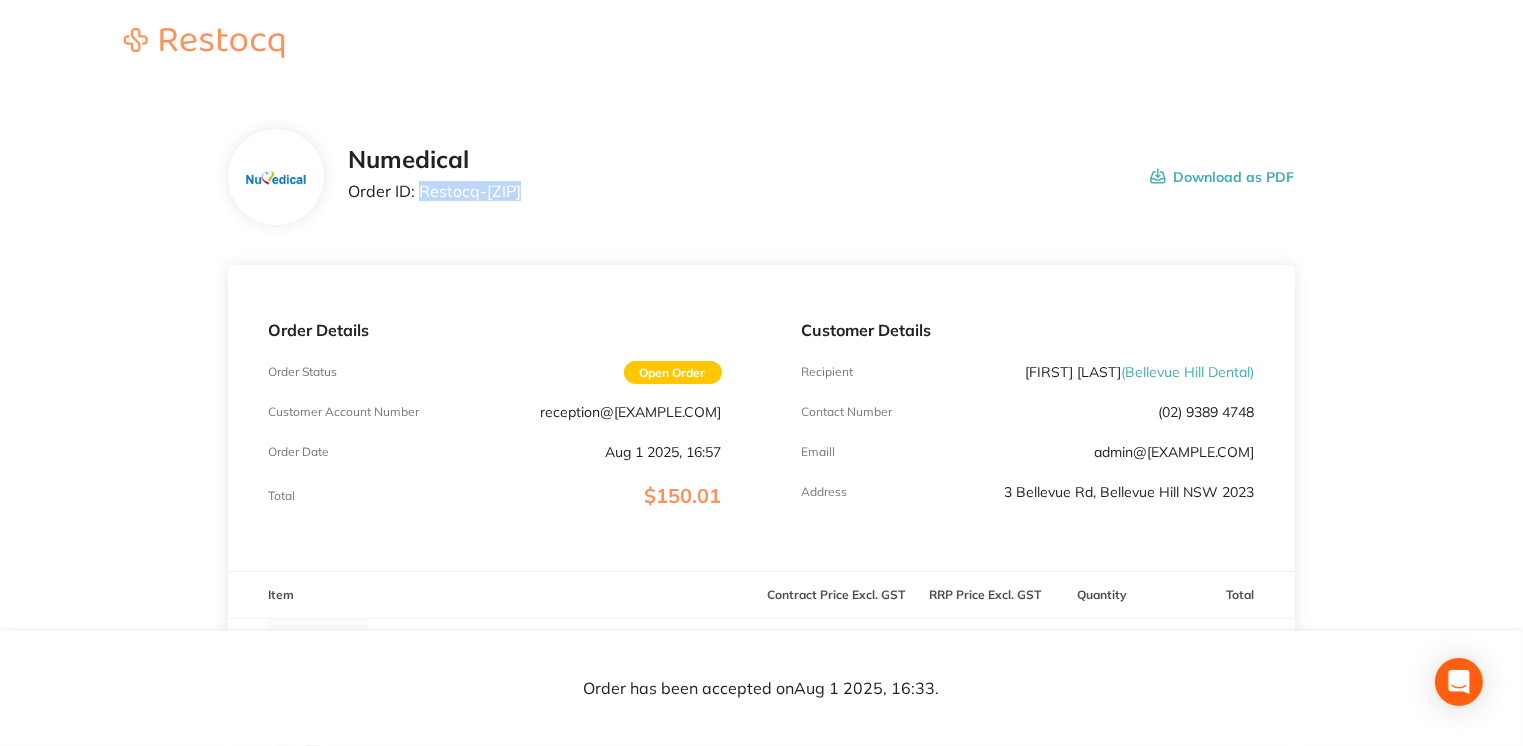 drag, startPoint x: 420, startPoint y: 194, endPoint x: 634, endPoint y: 207, distance: 214.3945 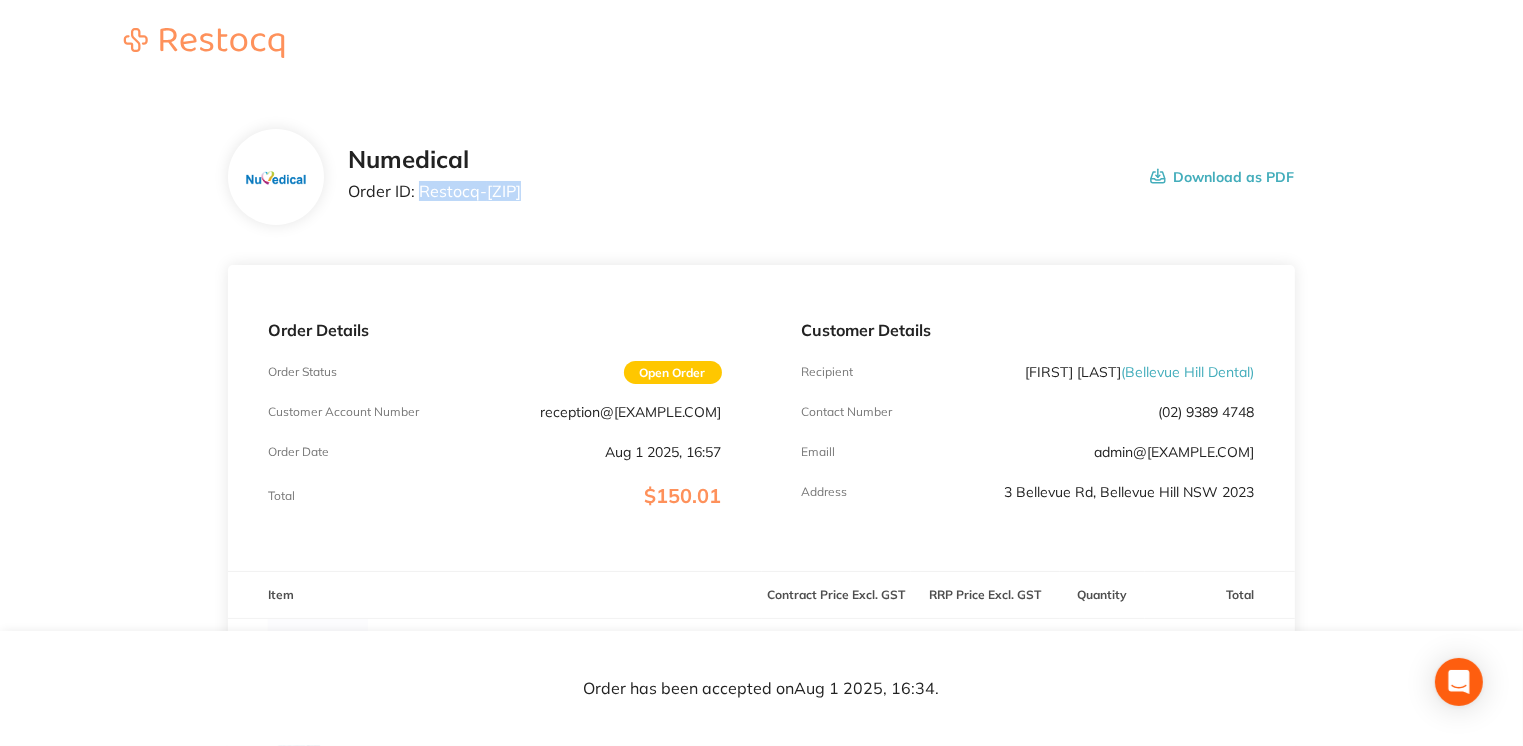 scroll, scrollTop: 652, scrollLeft: 0, axis: vertical 